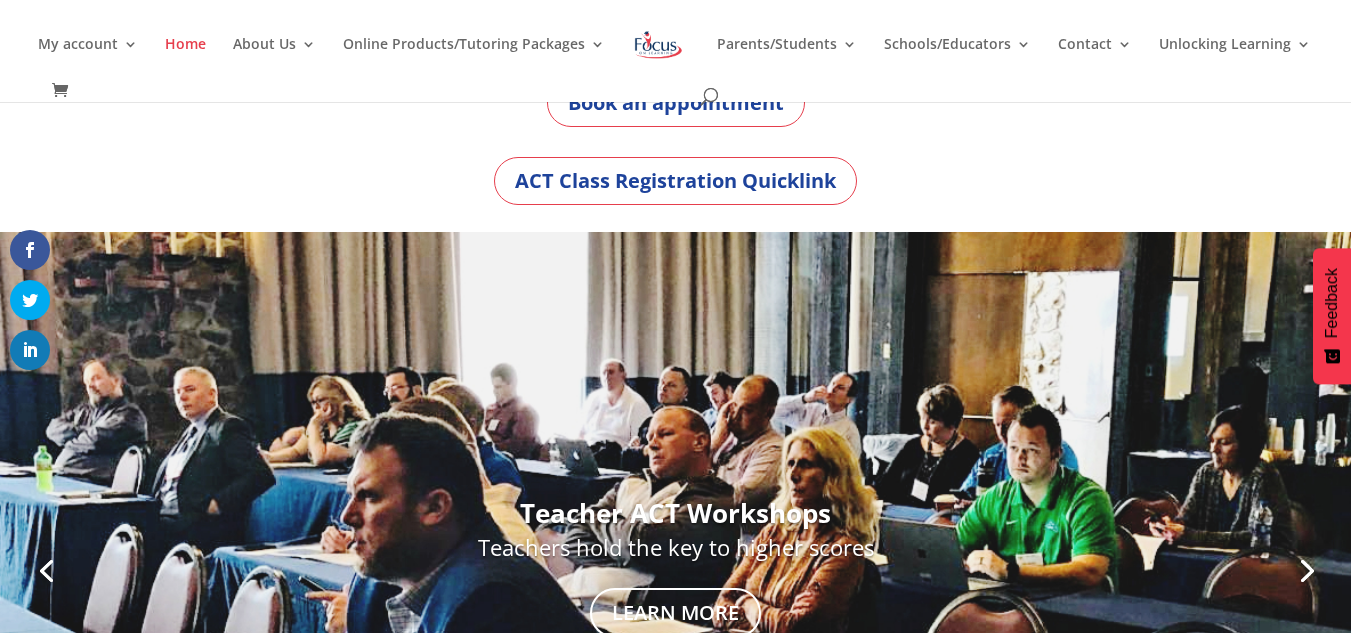 scroll, scrollTop: 0, scrollLeft: 0, axis: both 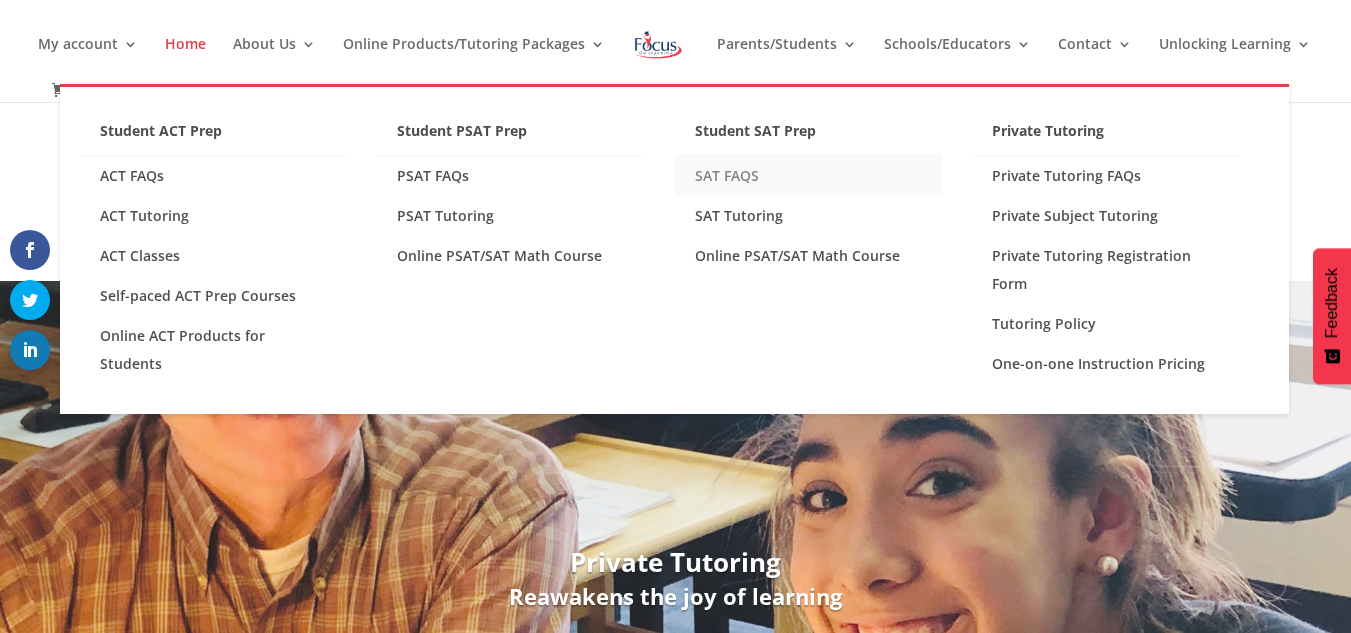 click on "SAT FAQS" at bounding box center (809, 176) 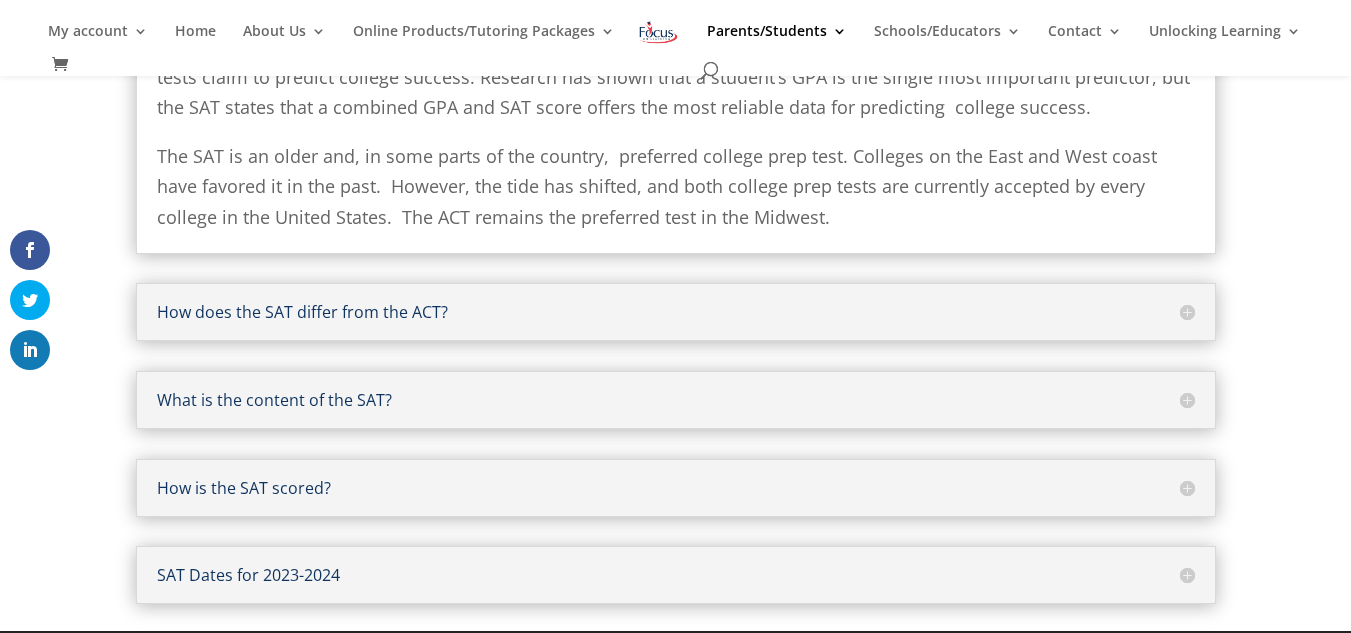 scroll, scrollTop: 383, scrollLeft: 0, axis: vertical 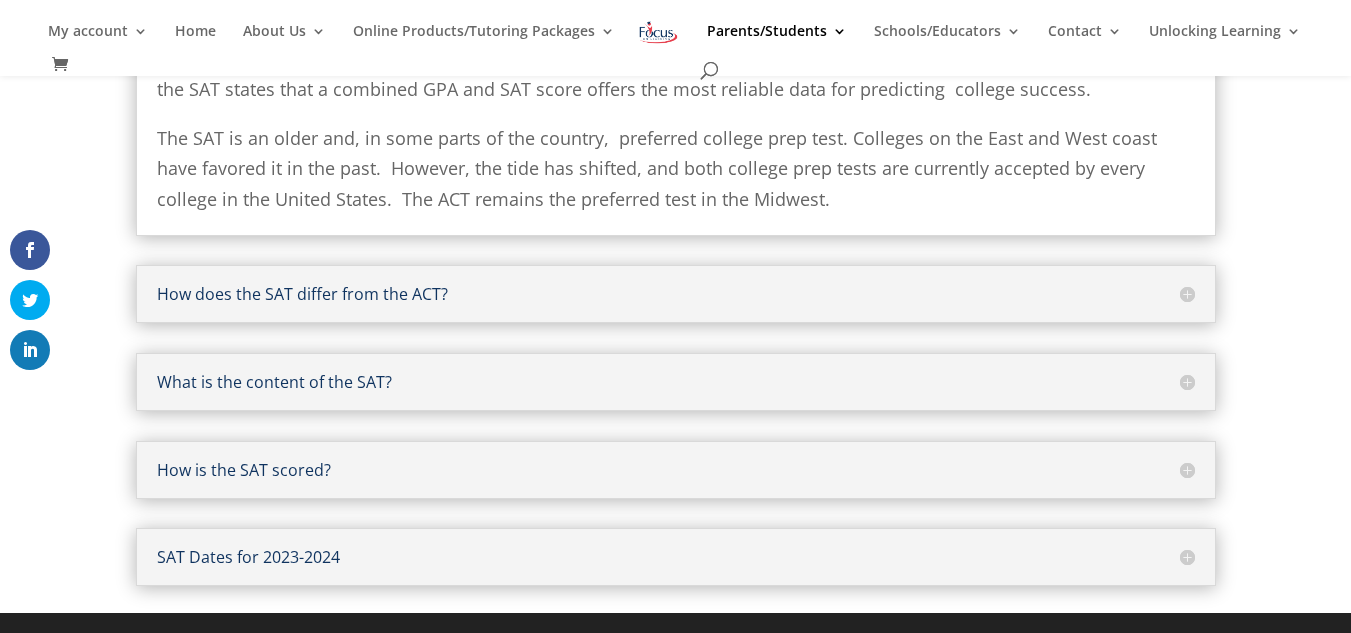 click on "How is the SAT scored?" at bounding box center (676, 470) 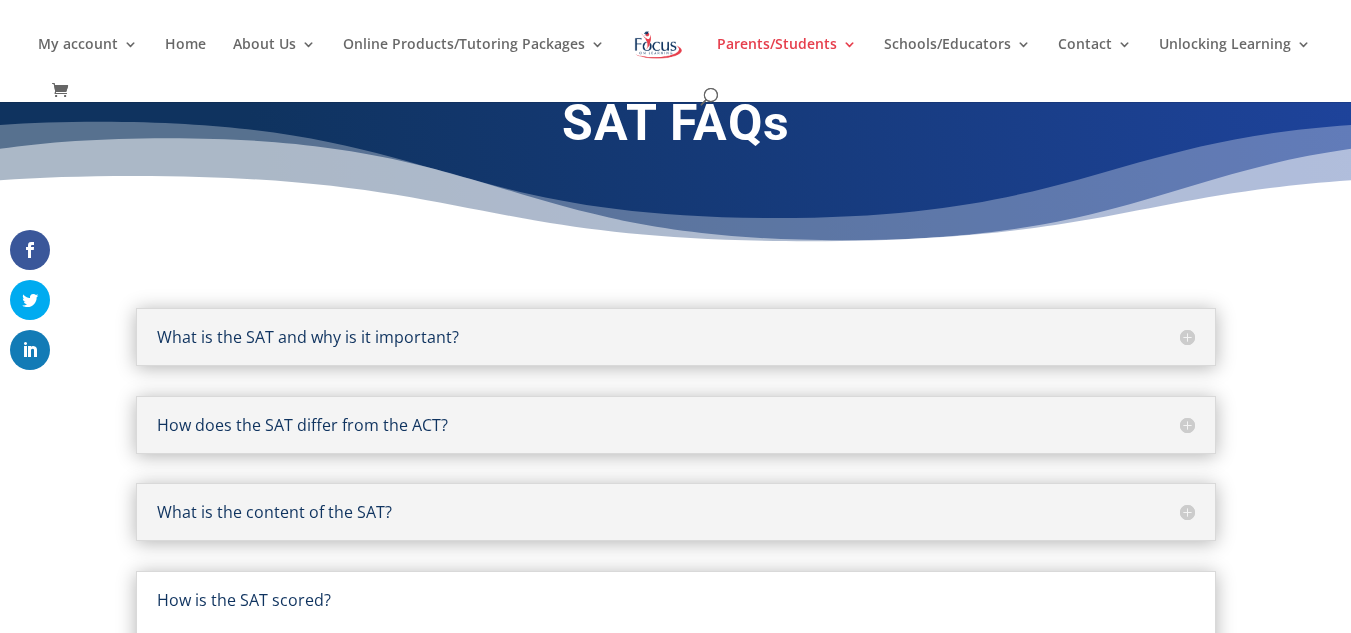 scroll, scrollTop: 30, scrollLeft: 0, axis: vertical 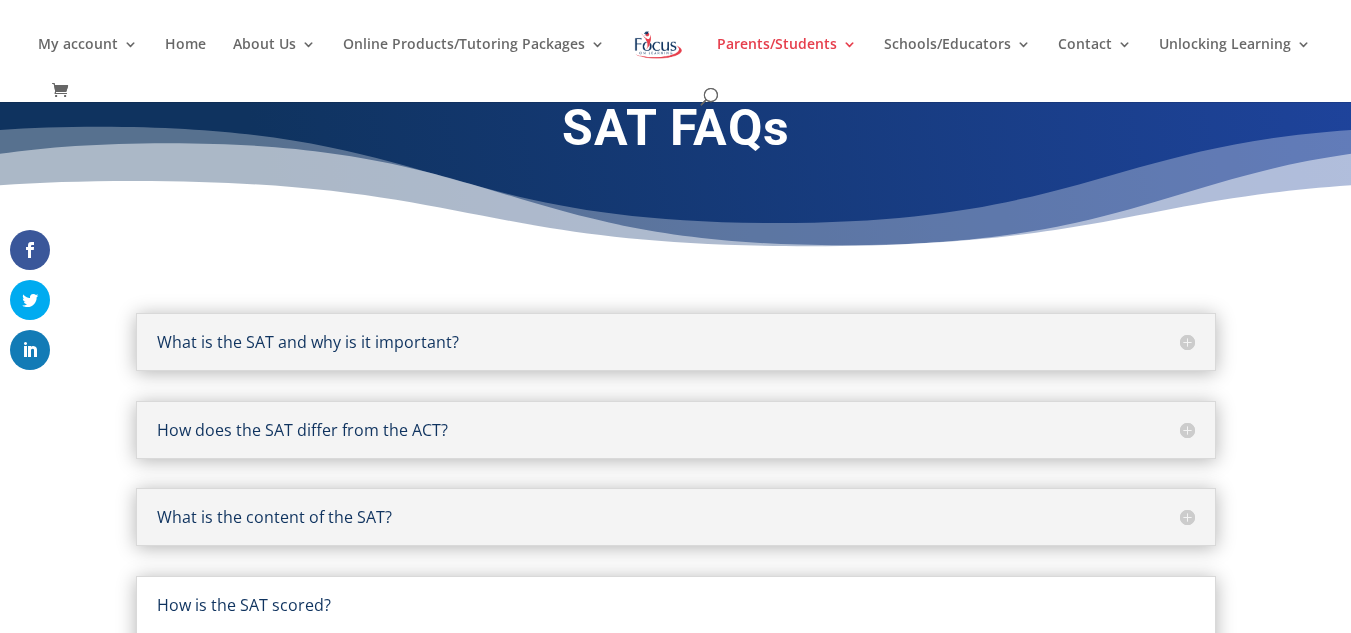 click on "What is the SAT and why is it important?" at bounding box center [676, 342] 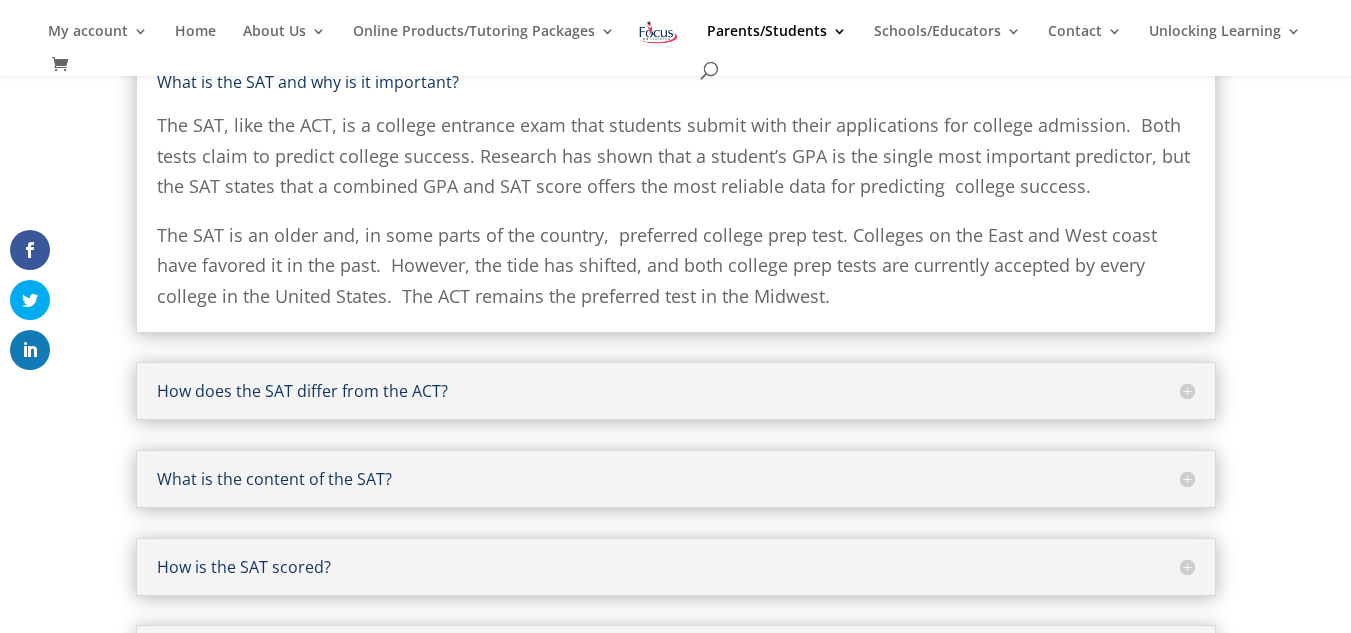 scroll, scrollTop: 269, scrollLeft: 0, axis: vertical 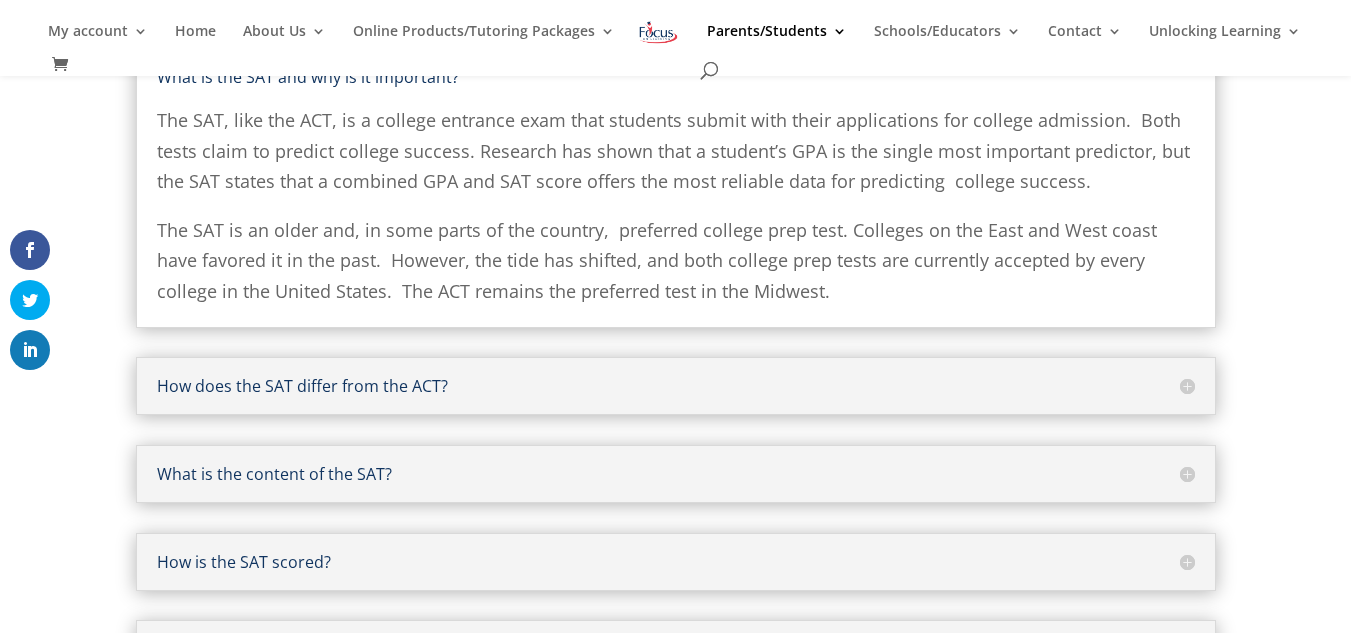 click on "How does the SAT differ from the ACT?" at bounding box center [676, 386] 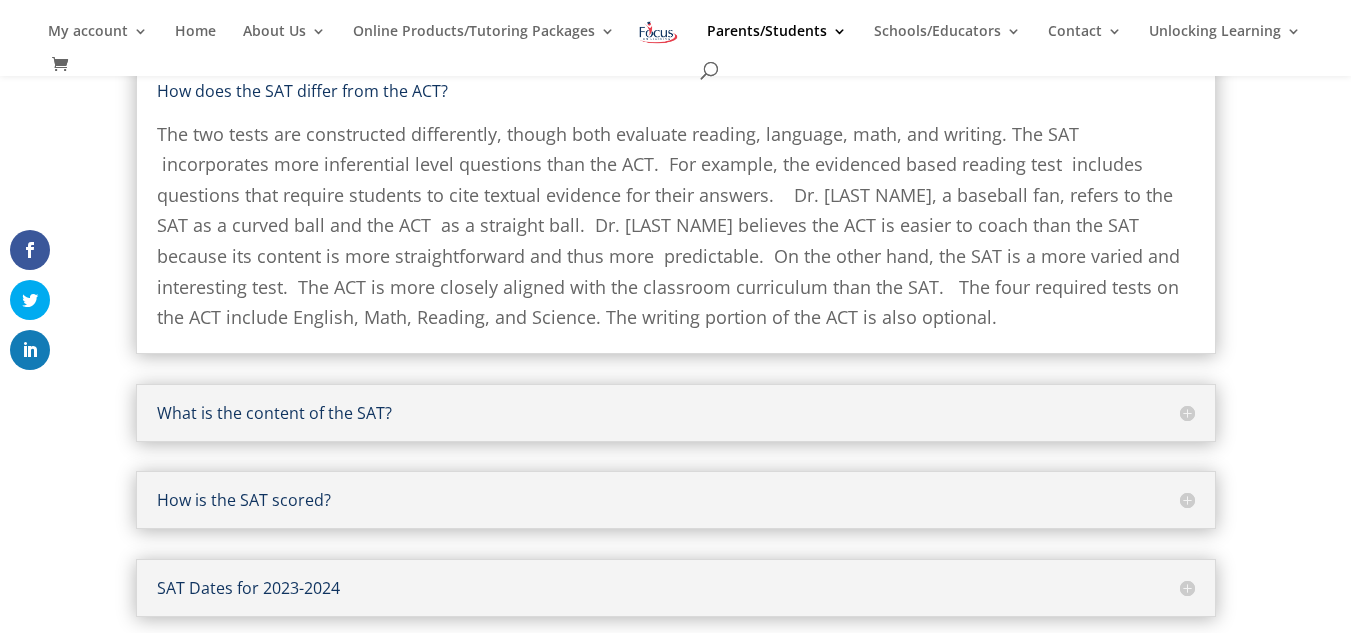 scroll, scrollTop: 374, scrollLeft: 0, axis: vertical 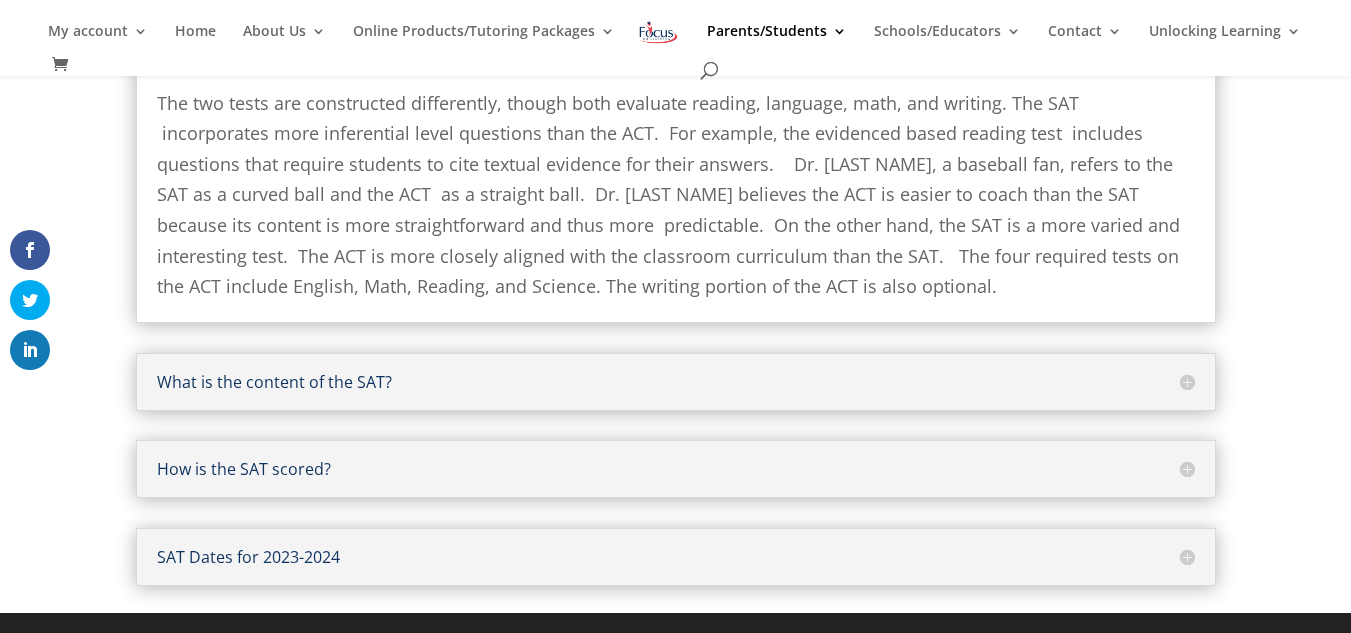 click on "What is the content of the SAT?" at bounding box center [676, 382] 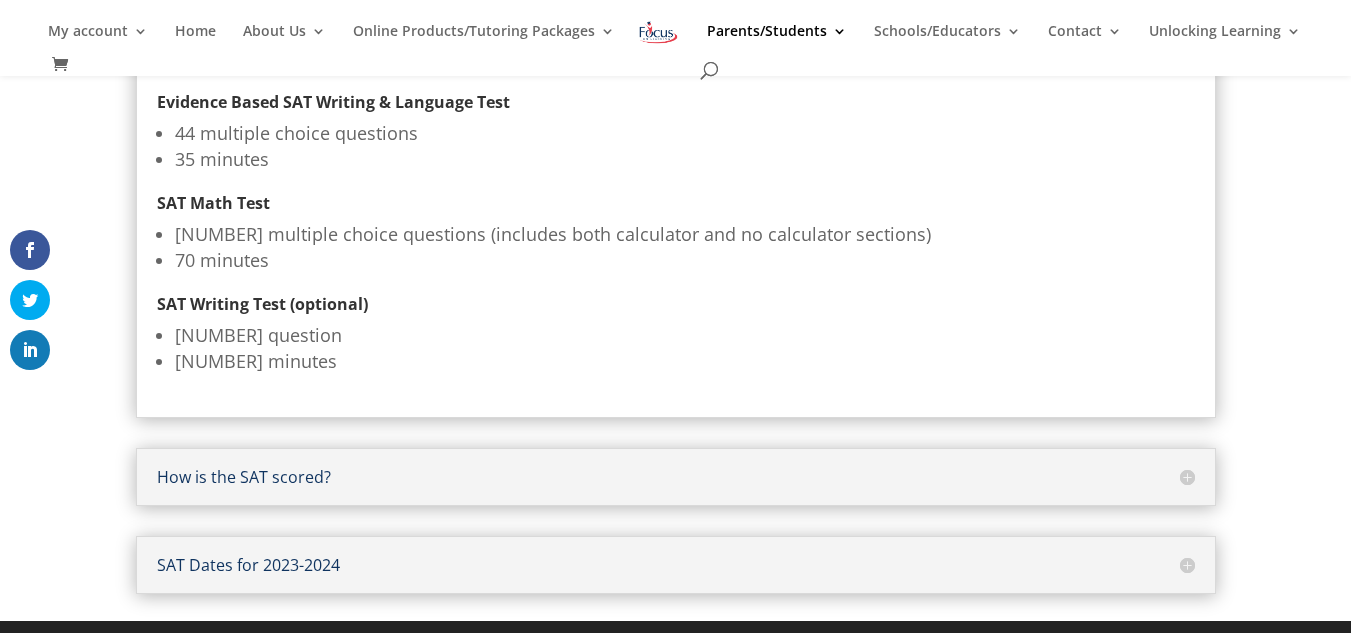 scroll, scrollTop: 564, scrollLeft: 0, axis: vertical 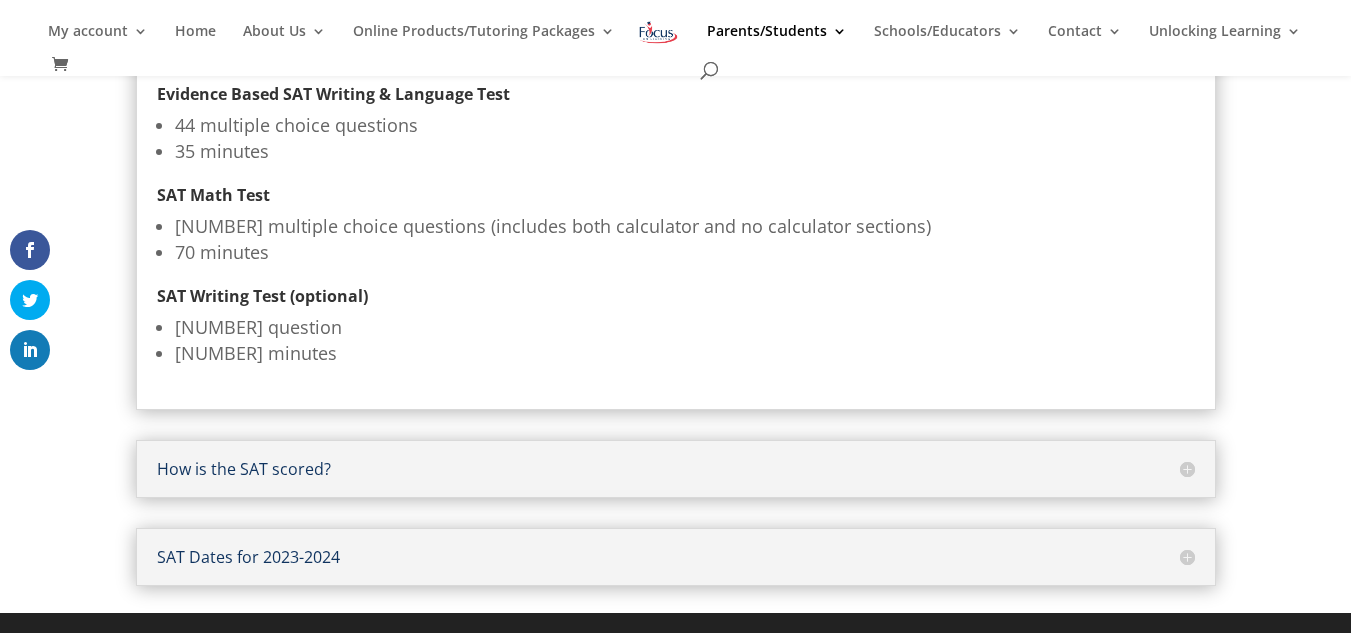 click on "How is the SAT scored?" at bounding box center (676, 469) 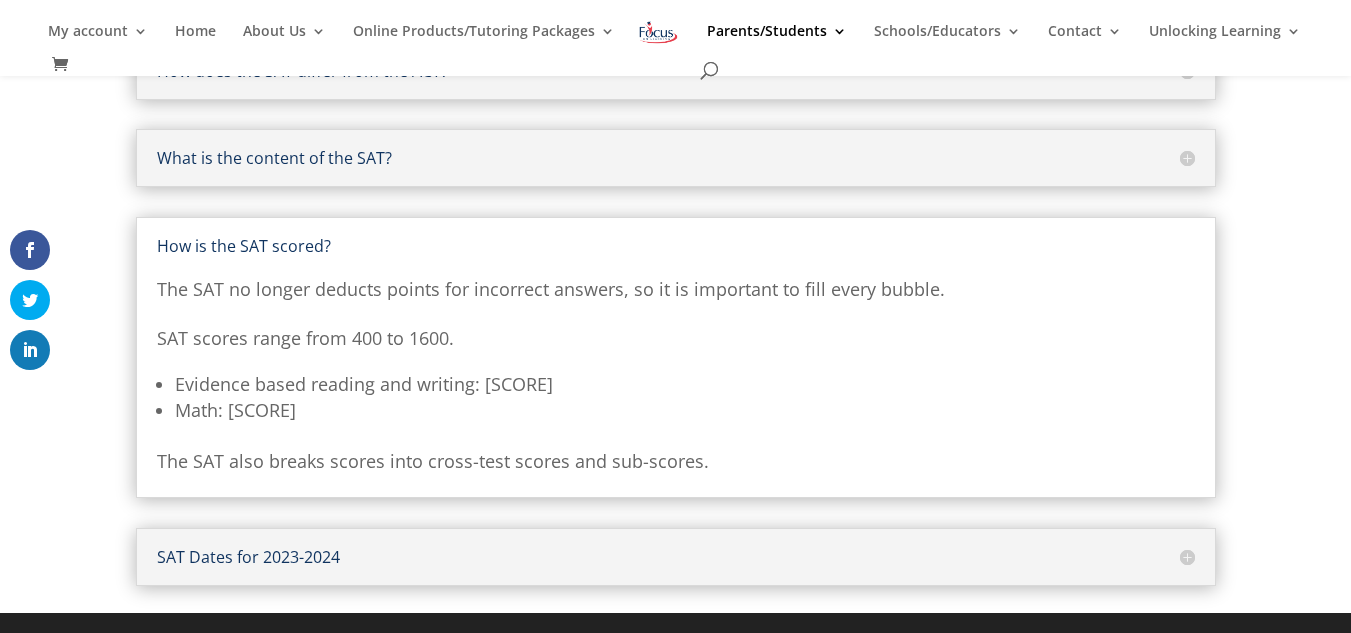 scroll, scrollTop: 0, scrollLeft: 0, axis: both 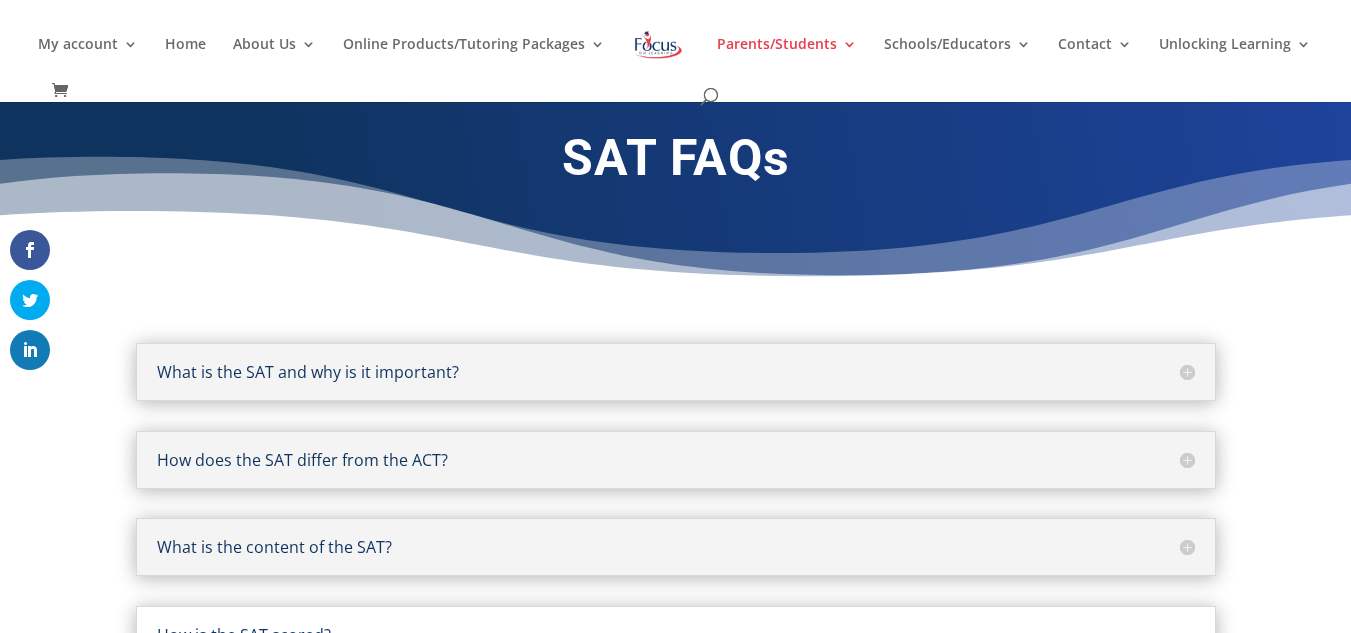 click on "What is the SAT and why is it important?
The SAT, like the ACT, is a college entrance exam that students submit with their applications for college admission.  Both tests claim to predict college success. Research has shown that a student’s GPA is the single most important predictor, but the SAT states that a combined GPA and SAT score offers the most reliable data for predicting  college success.
The SAT is an older and, in some parts of the country,  preferred college prep test. Colleges on the East and West coast have favored it in the past.  However, the tide has shifted, and both college prep tests are currently accepted by every college in the United States.  The ACT remains the preferred test in the Midwest." at bounding box center (676, 372) 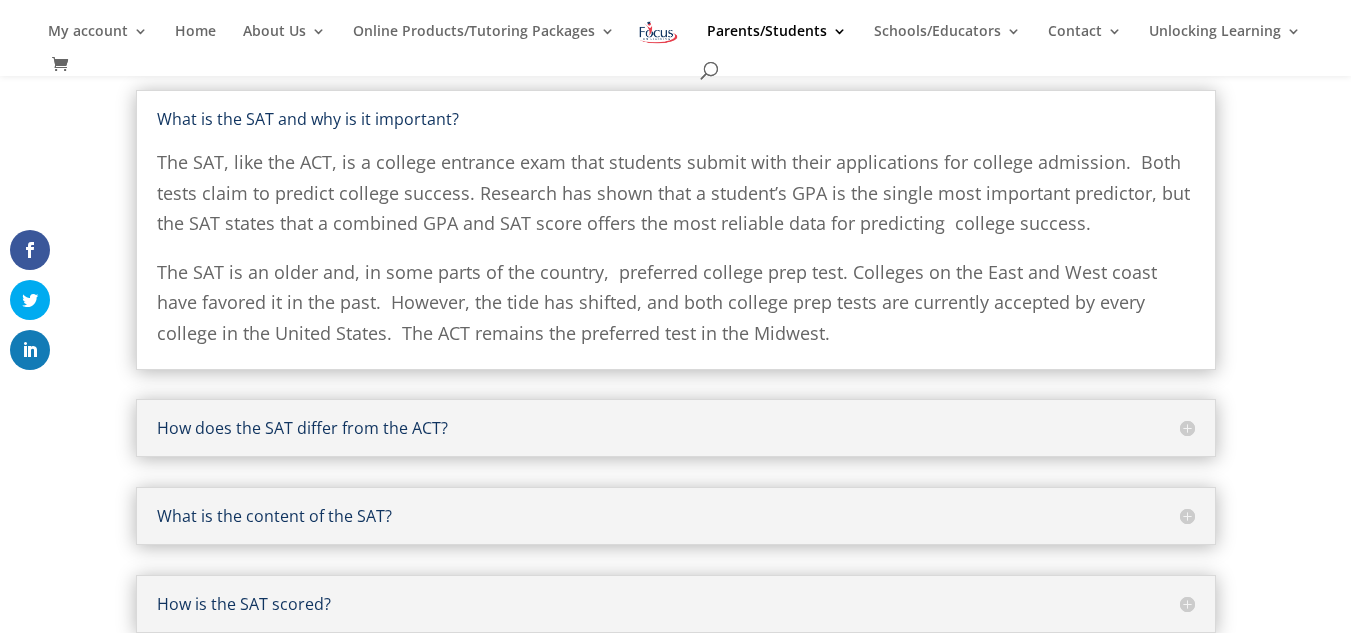 scroll, scrollTop: 224, scrollLeft: 0, axis: vertical 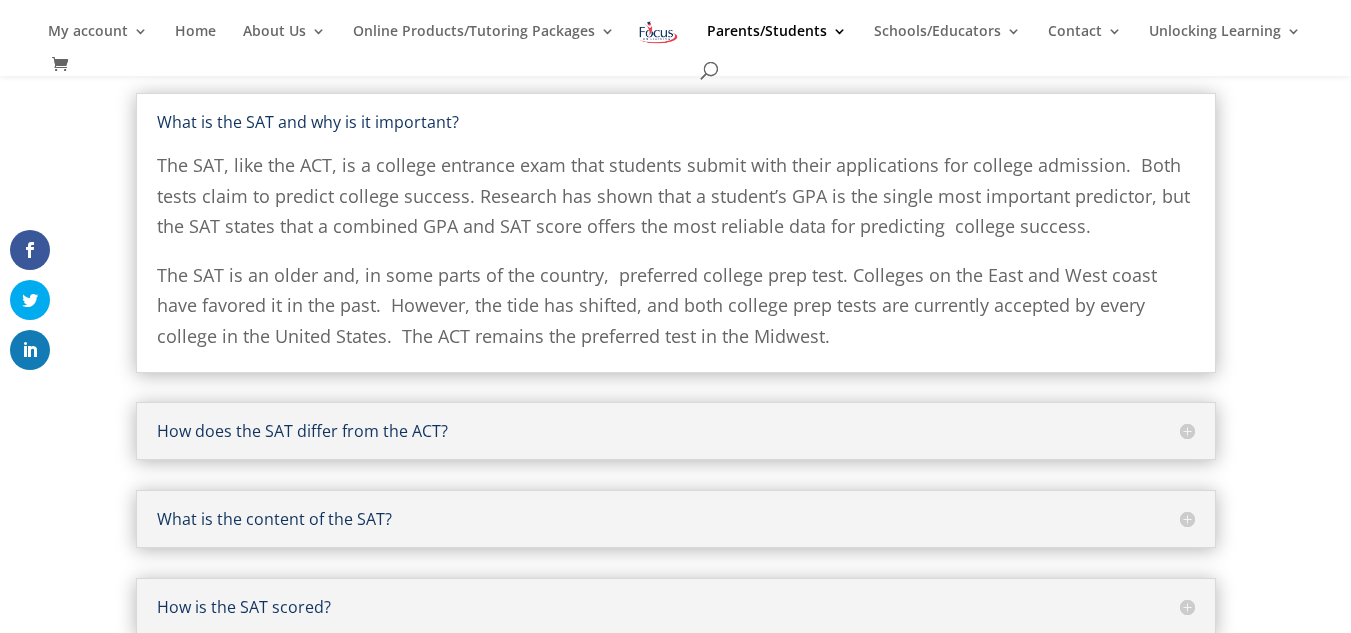 click on "The SAT is an older and, in some parts of the country,  preferred college prep test. Colleges on the East and West coast have favored it in the past.  However, the tide has shifted, and both college prep tests are currently accepted by every college in the United States.  The ACT remains the preferred test in the Midwest." at bounding box center (676, 306) 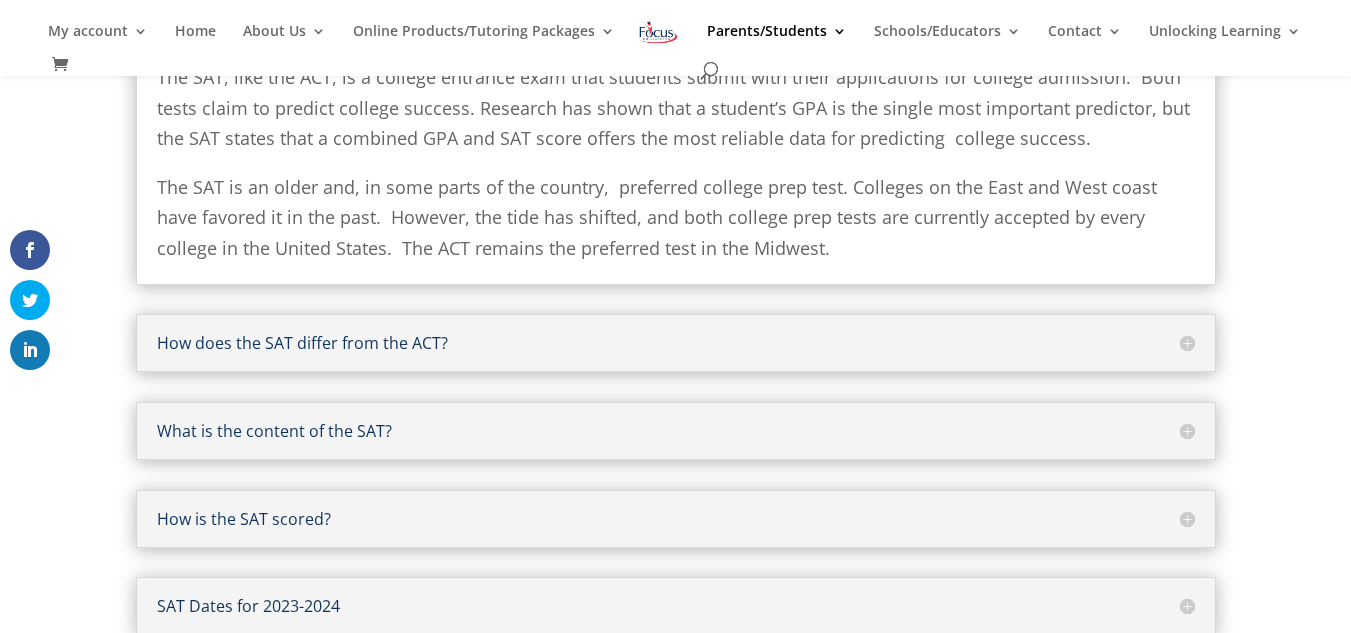 scroll, scrollTop: 317, scrollLeft: 0, axis: vertical 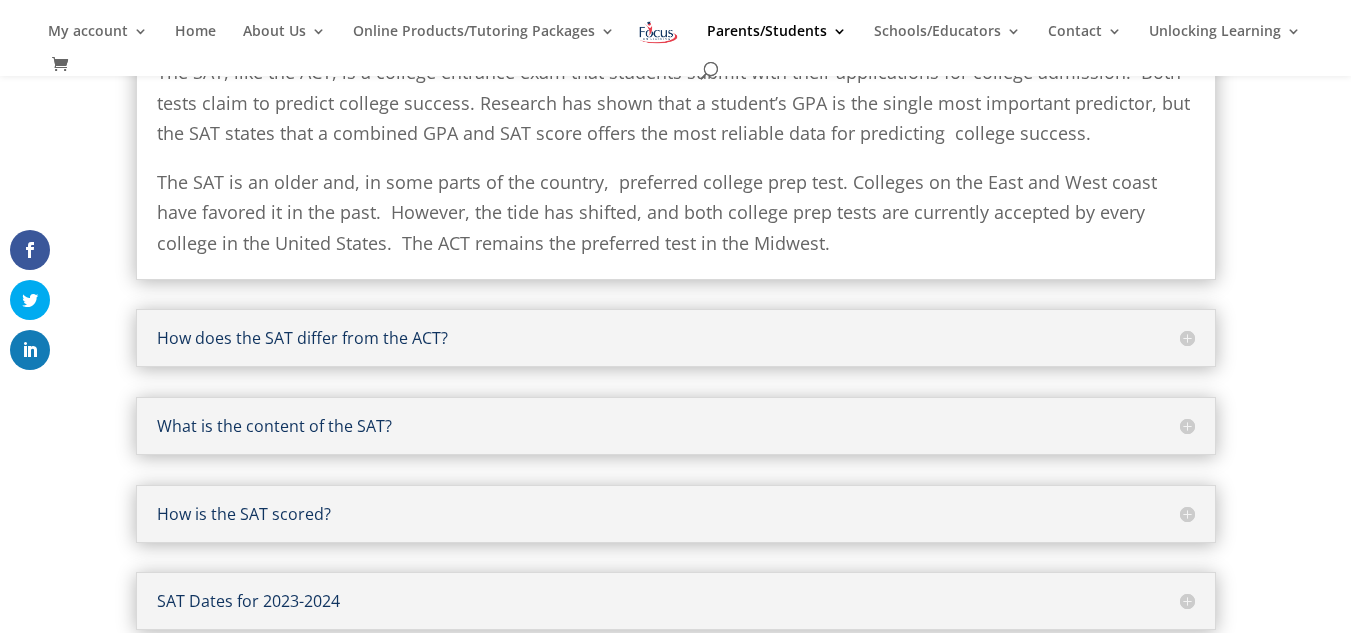 click on "How does the SAT differ from the ACT?" at bounding box center [676, 338] 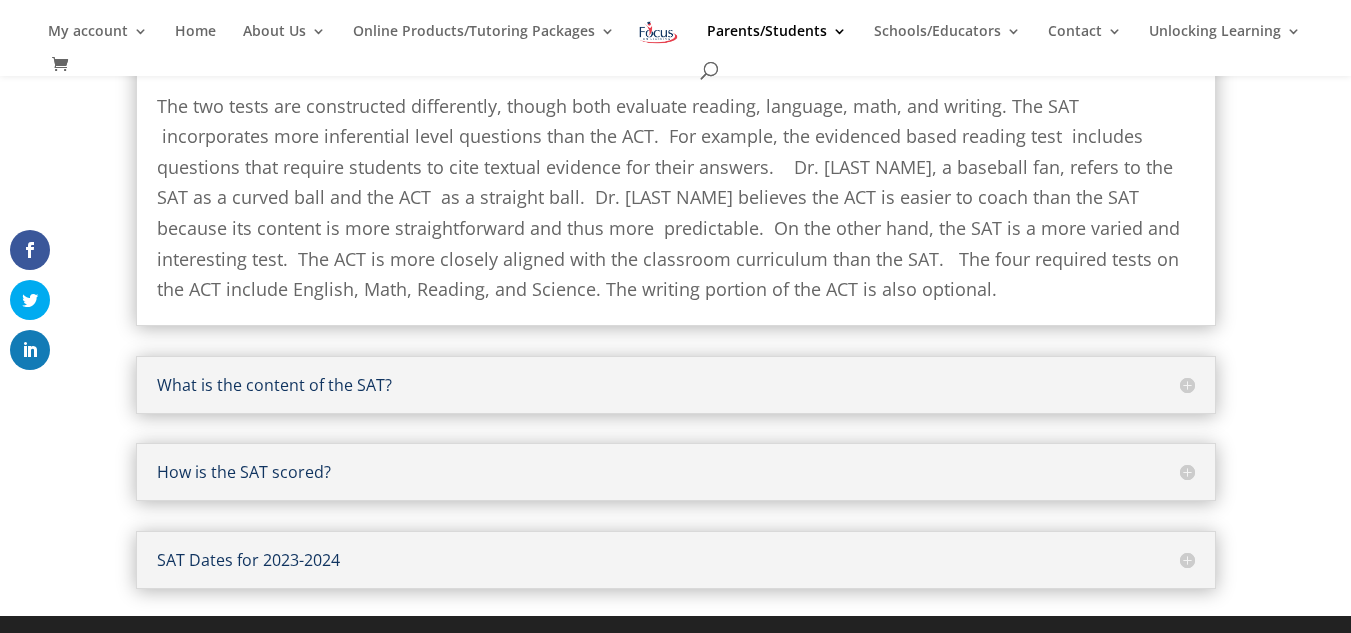 scroll, scrollTop: 374, scrollLeft: 0, axis: vertical 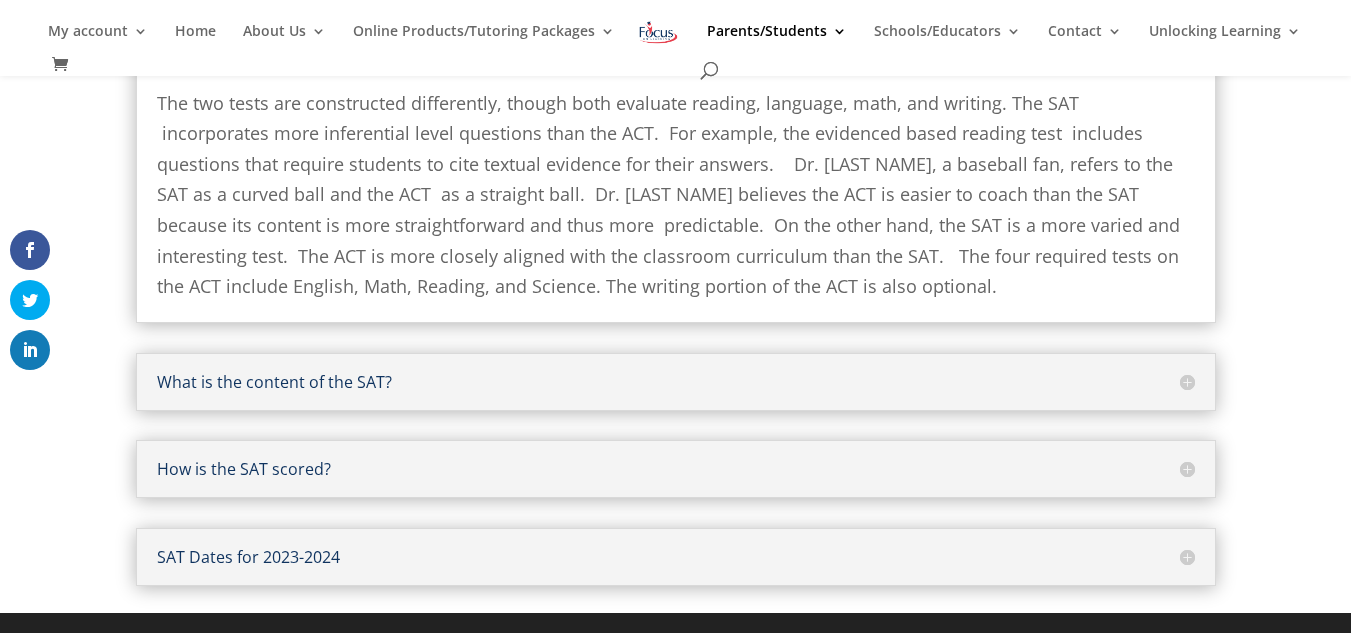 click on "What is the content of the SAT?" at bounding box center [676, 382] 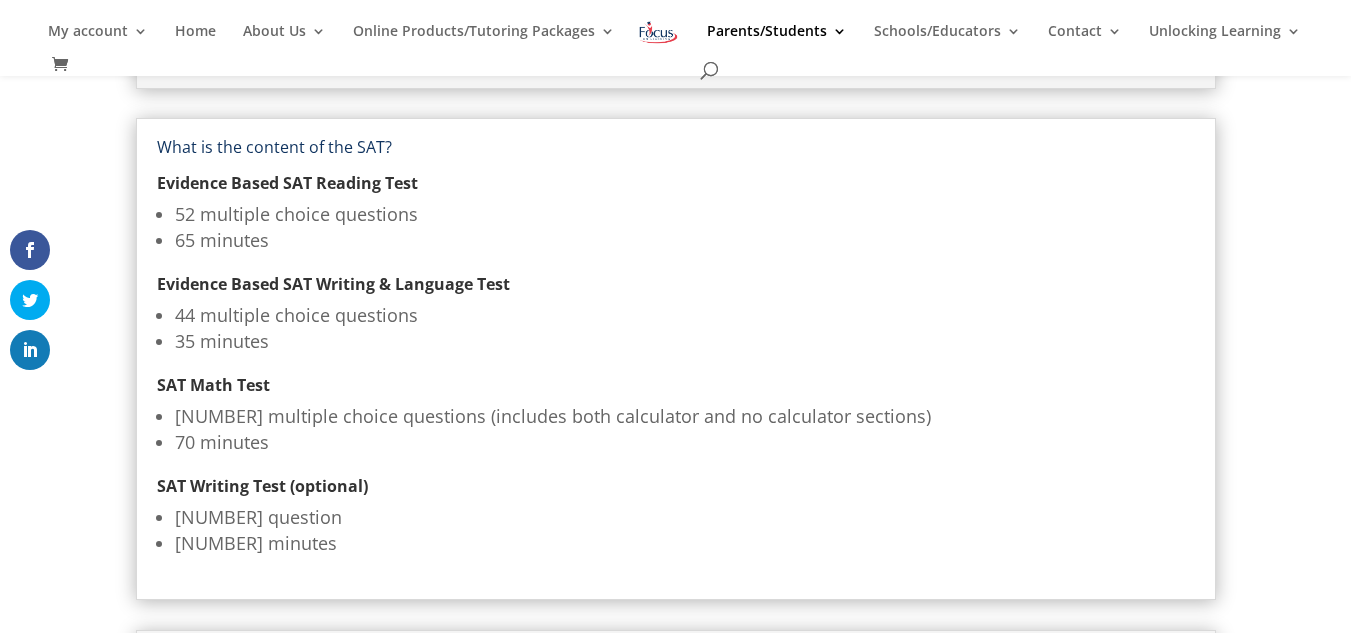 click on "35 minutes" at bounding box center (685, 240) 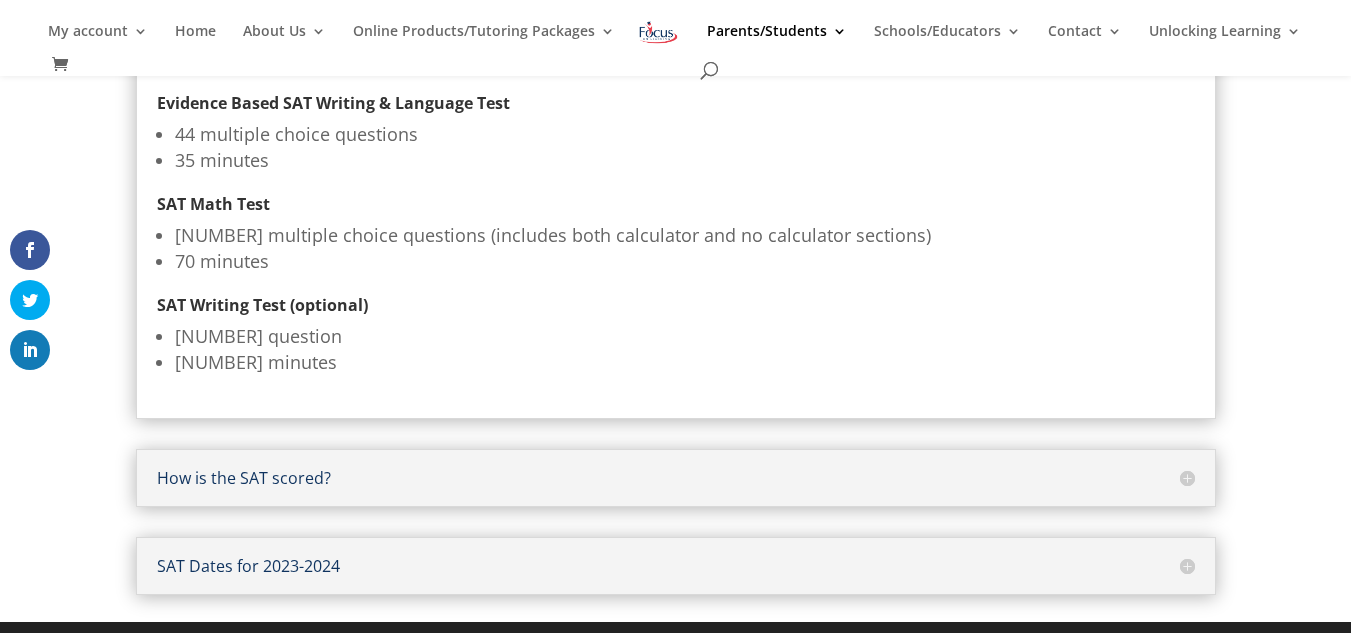 scroll, scrollTop: 564, scrollLeft: 0, axis: vertical 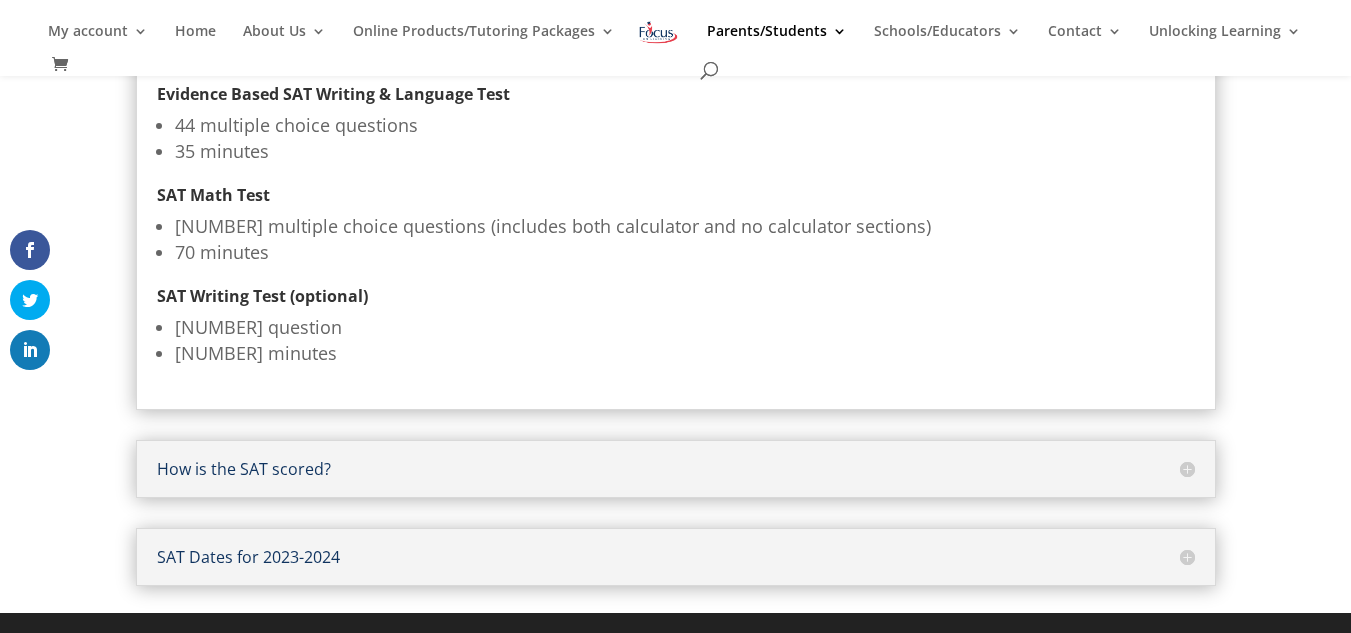 drag, startPoint x: 622, startPoint y: 508, endPoint x: 615, endPoint y: 553, distance: 45.54119 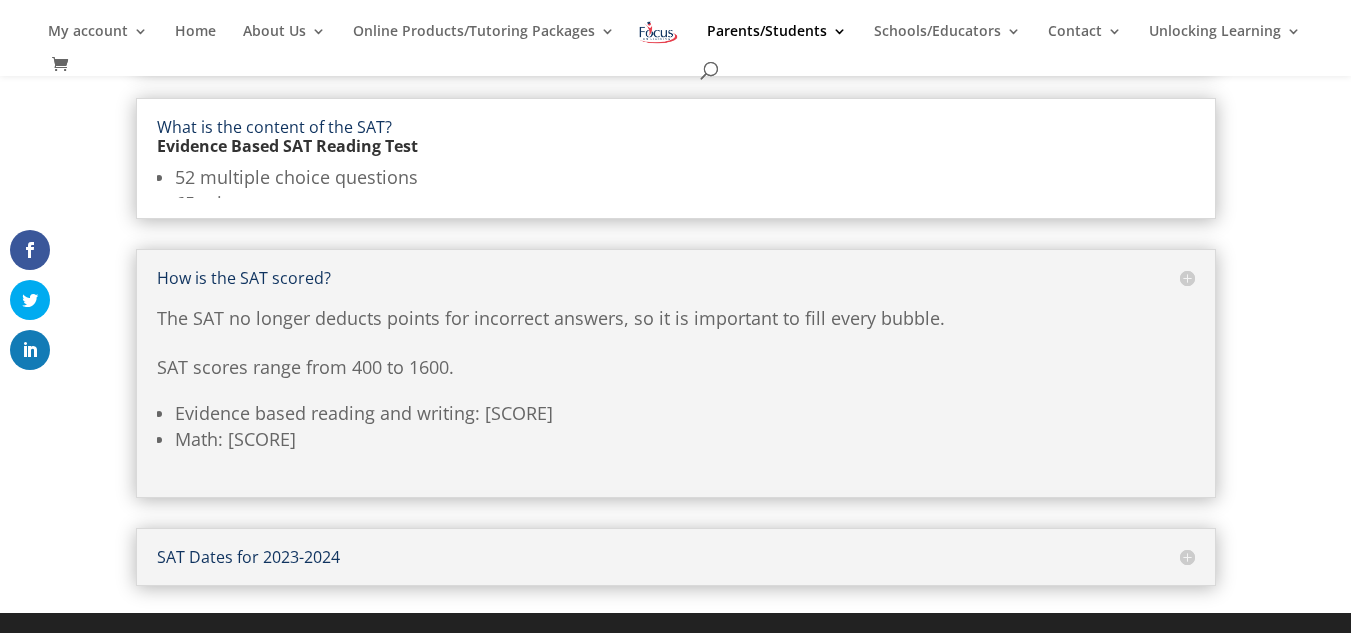 scroll, scrollTop: 363, scrollLeft: 0, axis: vertical 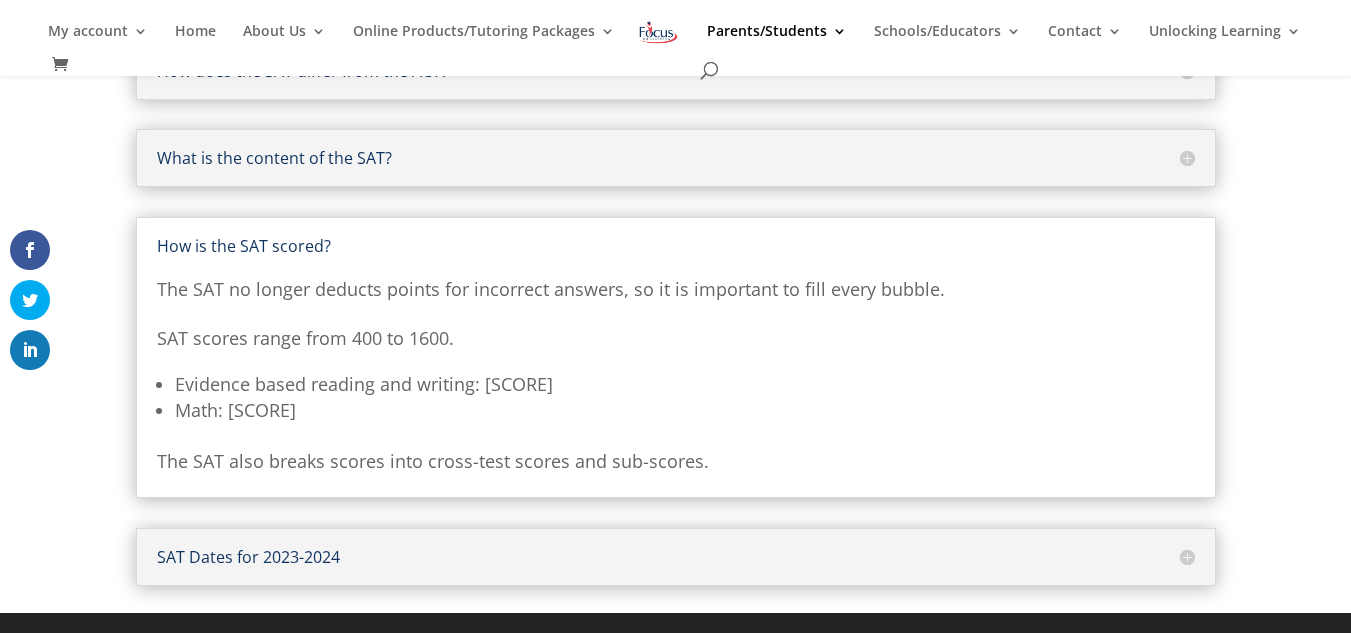 click on "SAT Dates for 2023-2024" at bounding box center (676, 557) 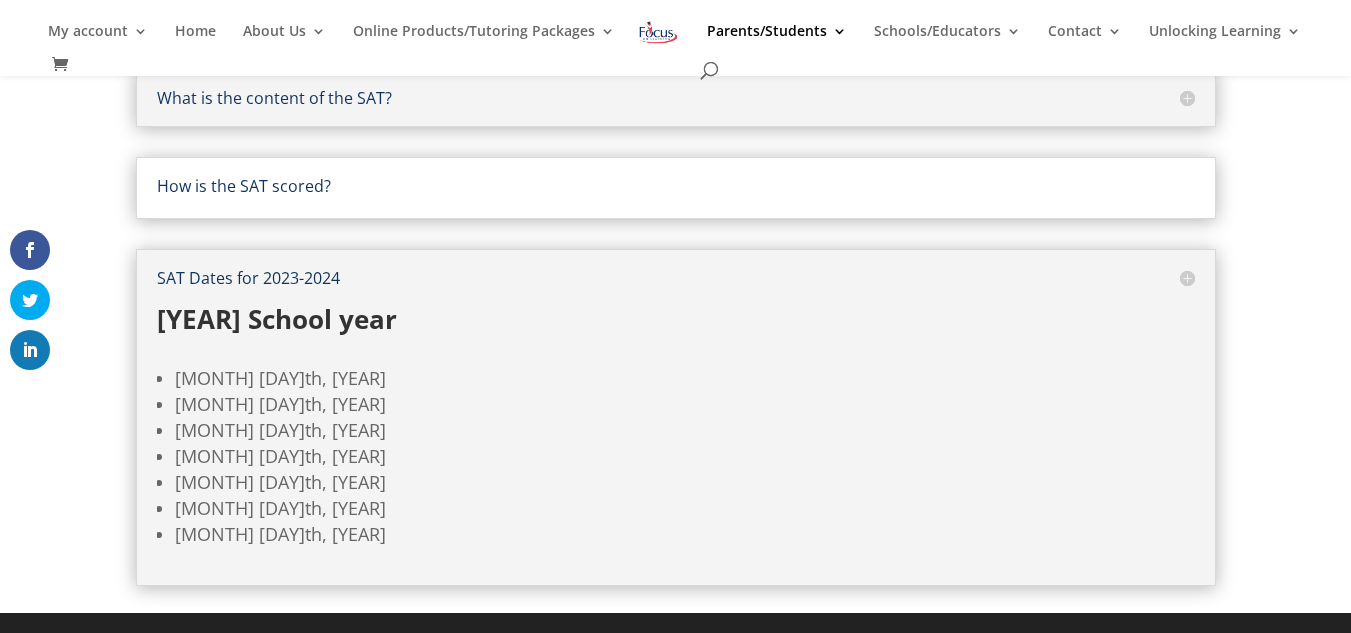scroll, scrollTop: 424, scrollLeft: 0, axis: vertical 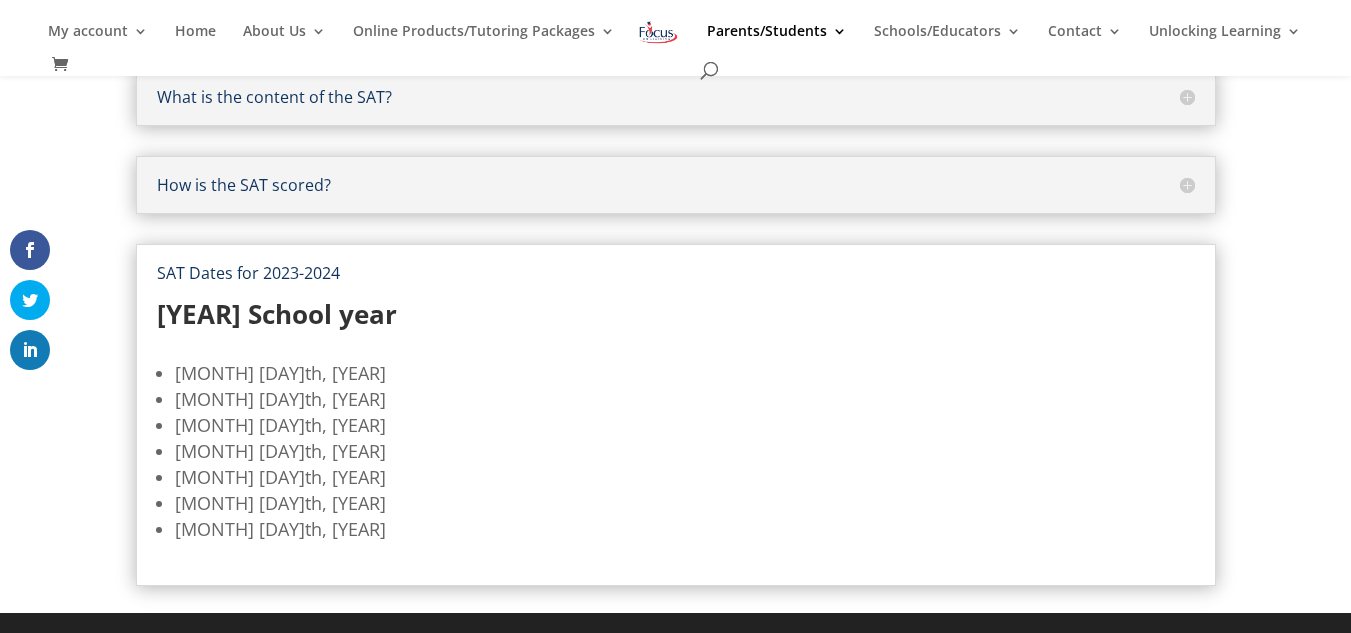 click on "2023-2024 School year
August 26th, 2023
October 7th, 2023
November 4th, 2023
December 2nd, 2023
March 9th, 2024
May 4th, 2024
June 1st, 2024" at bounding box center (676, 423) 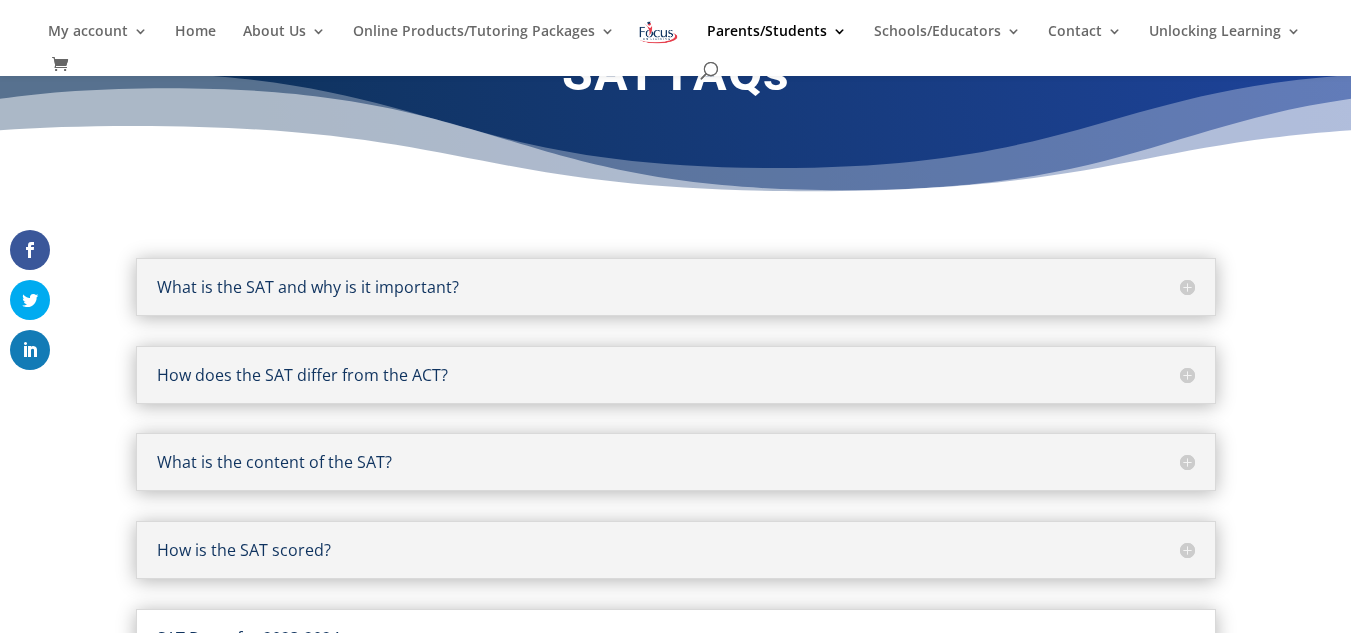 scroll, scrollTop: 0, scrollLeft: 0, axis: both 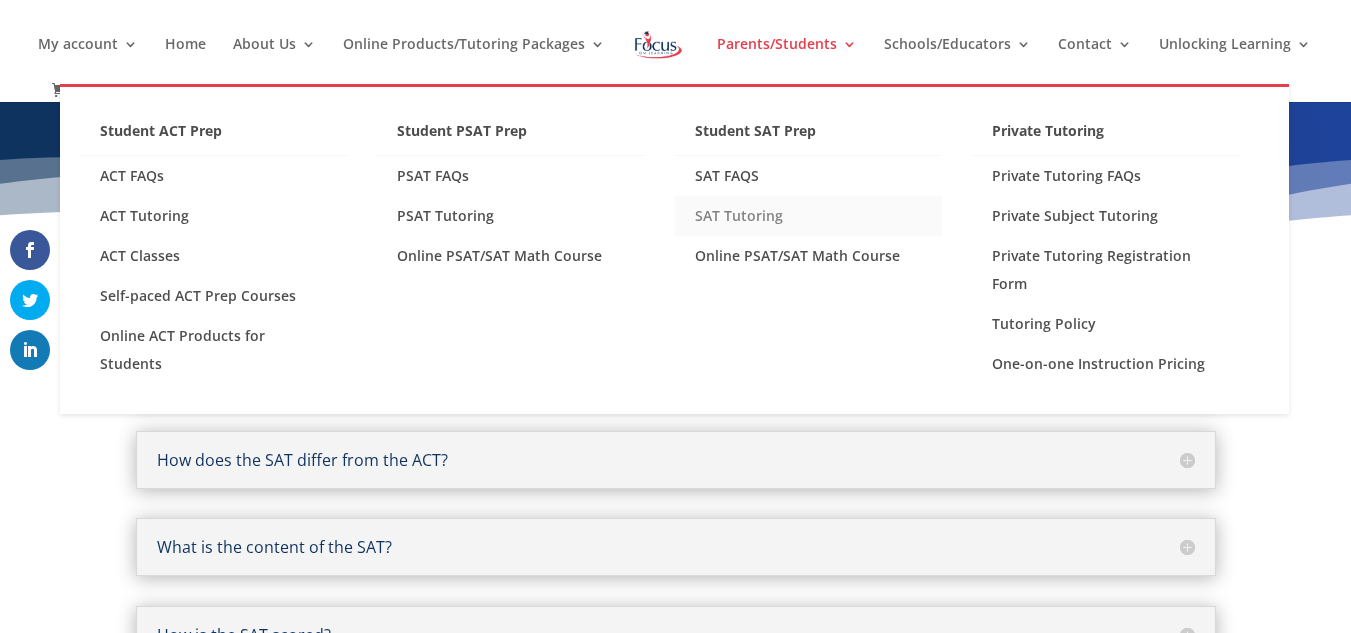 click on "SAT Tutoring" at bounding box center [809, 216] 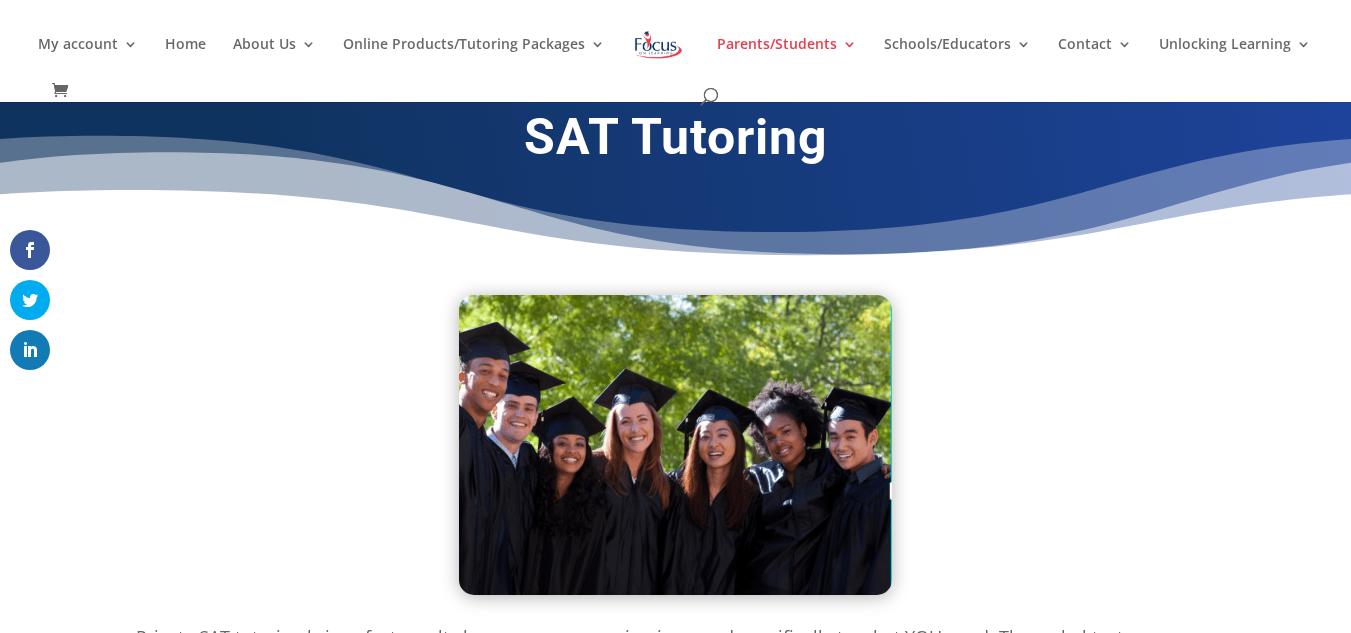 scroll, scrollTop: 0, scrollLeft: 0, axis: both 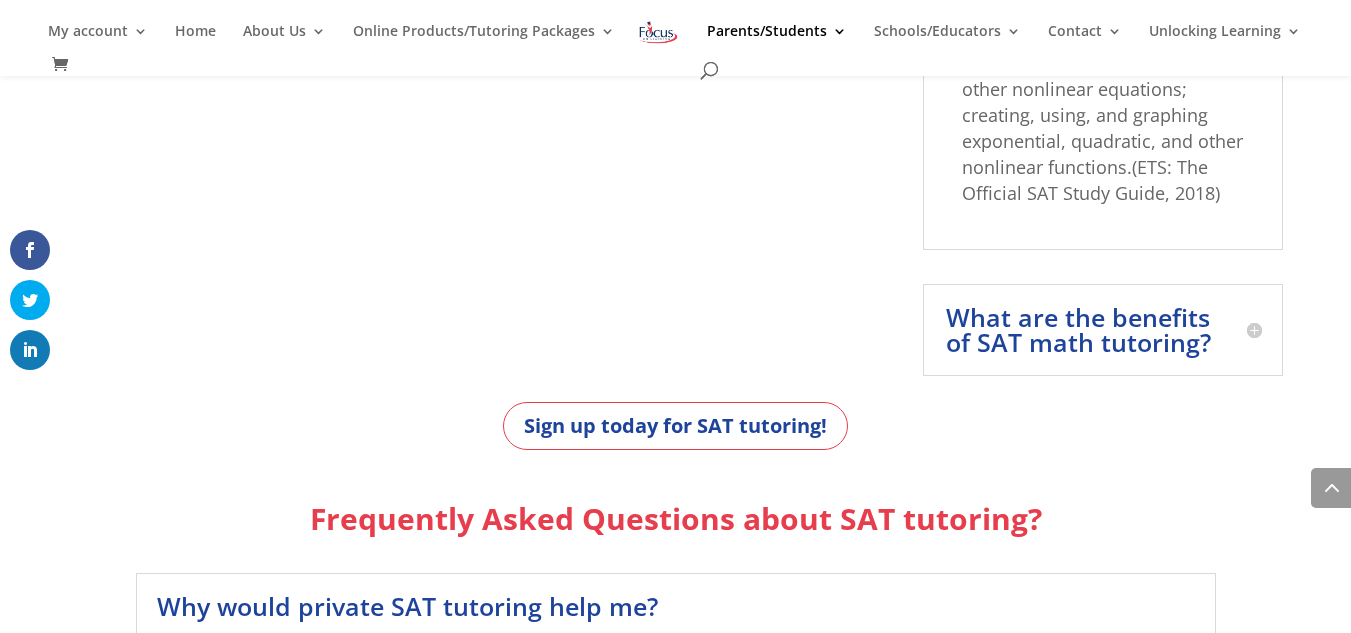 drag, startPoint x: 1105, startPoint y: 302, endPoint x: 1103, endPoint y: 337, distance: 35.057095 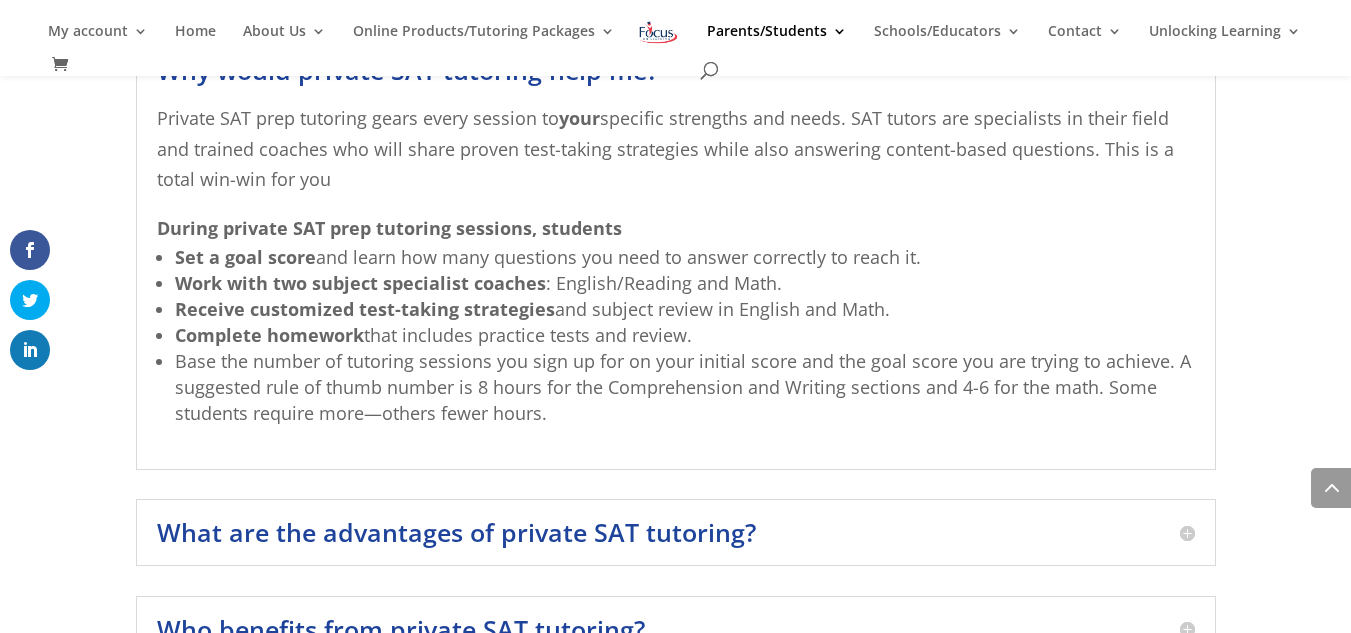 drag, startPoint x: 1102, startPoint y: 356, endPoint x: 1075, endPoint y: 431, distance: 79.71198 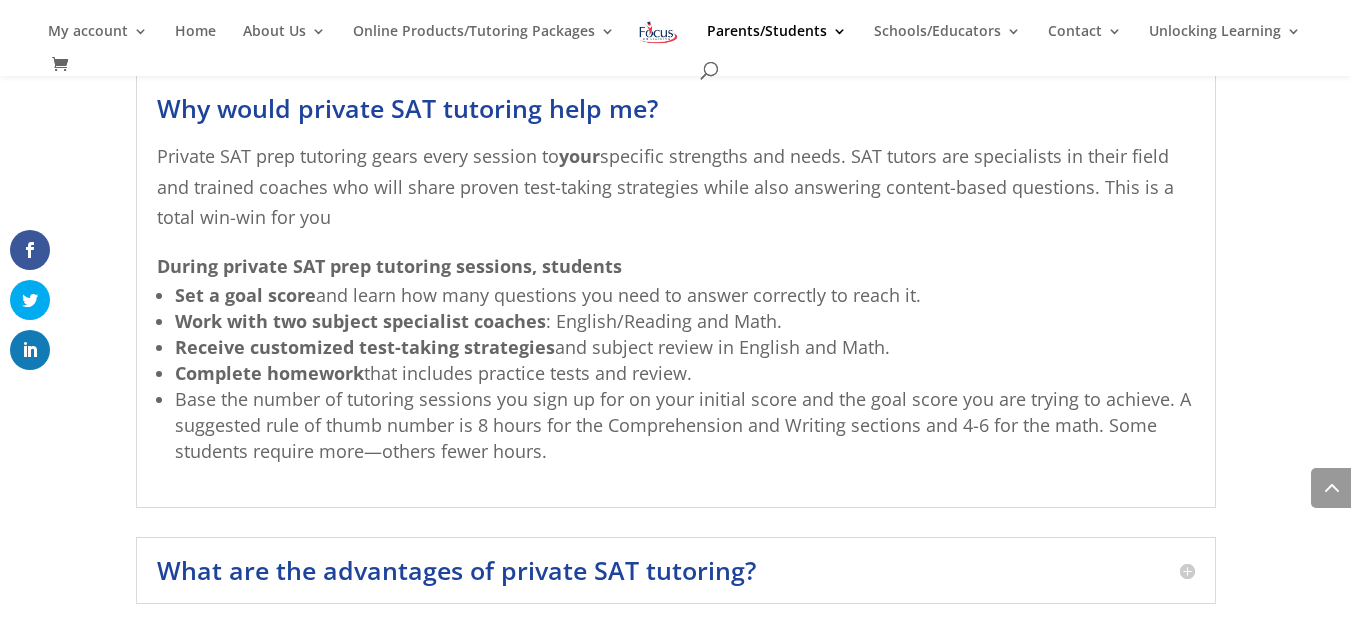 scroll, scrollTop: 2544, scrollLeft: 0, axis: vertical 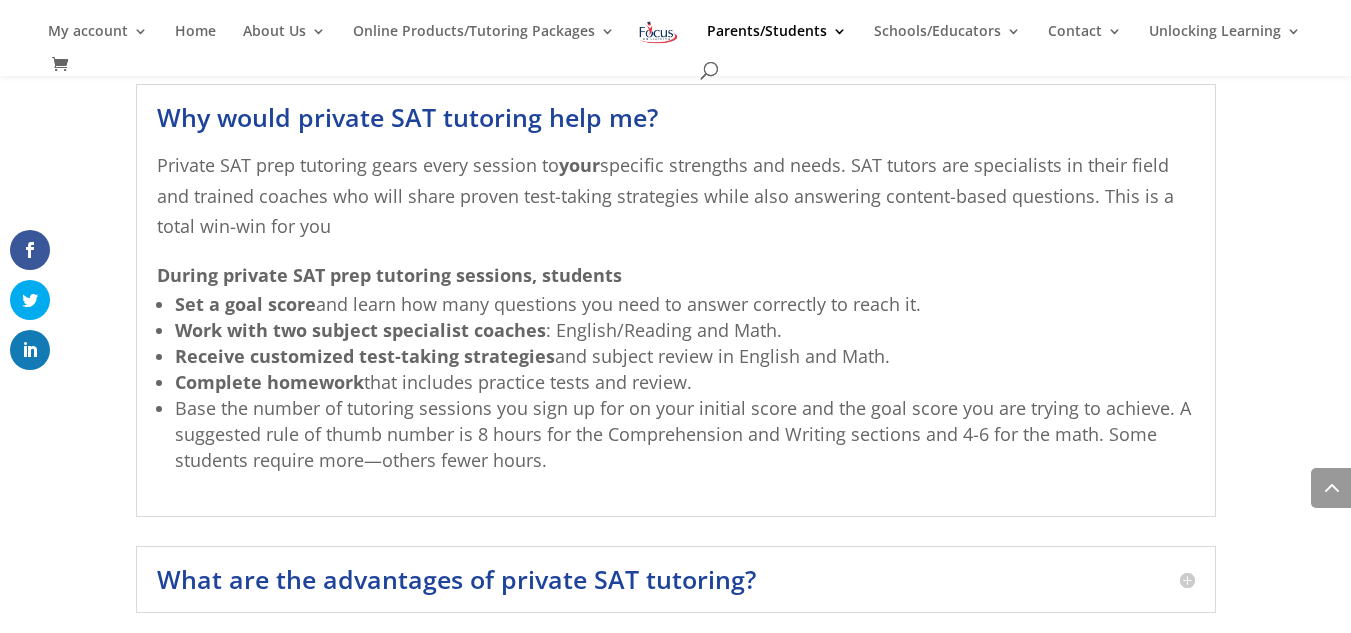 drag, startPoint x: 979, startPoint y: 403, endPoint x: 970, endPoint y: 371, distance: 33.24154 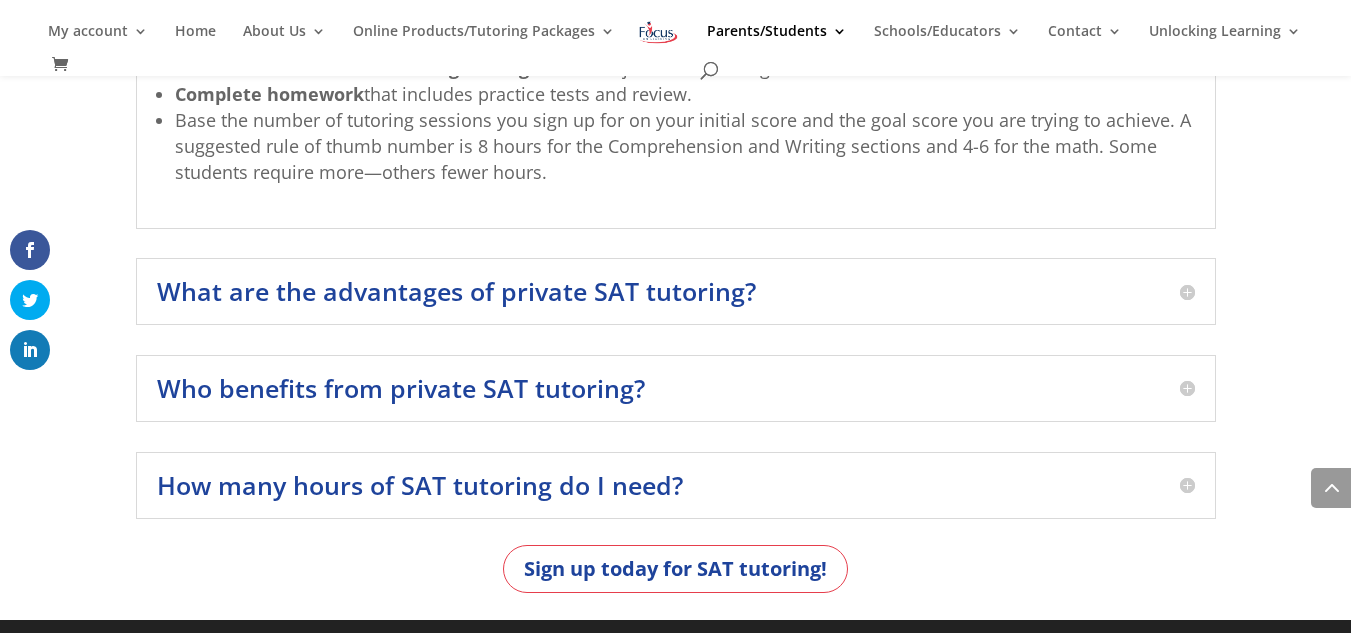 scroll, scrollTop: 2839, scrollLeft: 0, axis: vertical 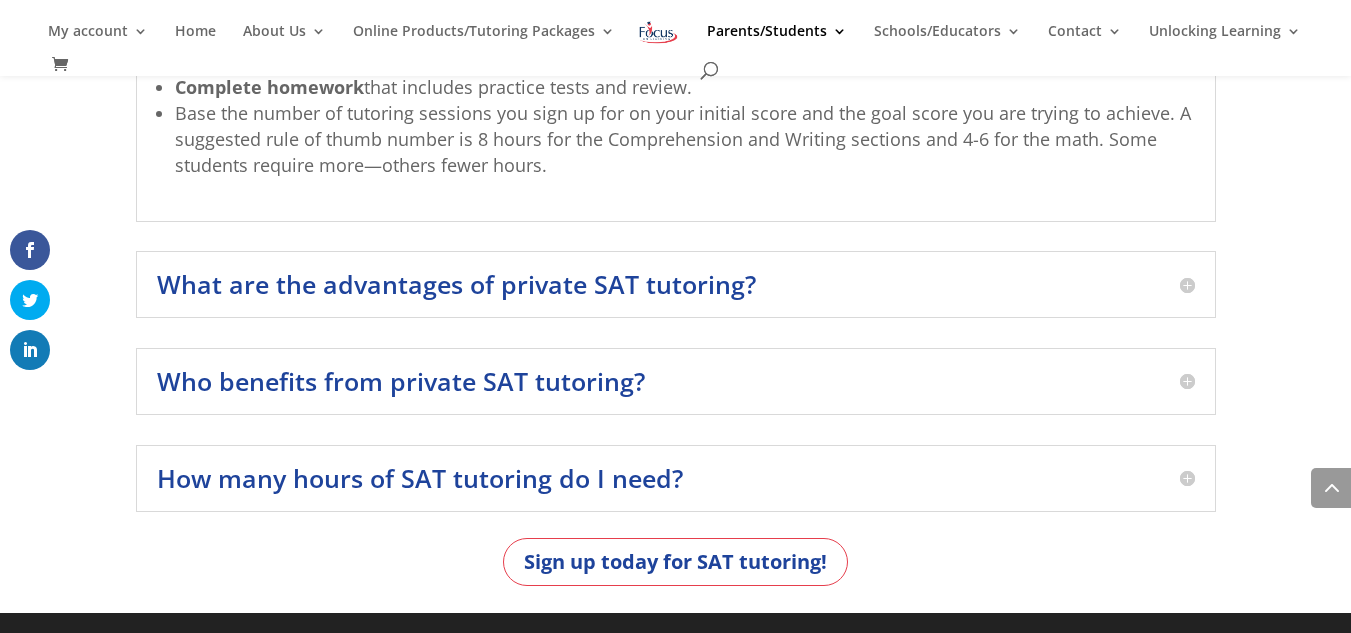 drag, startPoint x: 937, startPoint y: 370, endPoint x: 910, endPoint y: 336, distance: 43.416588 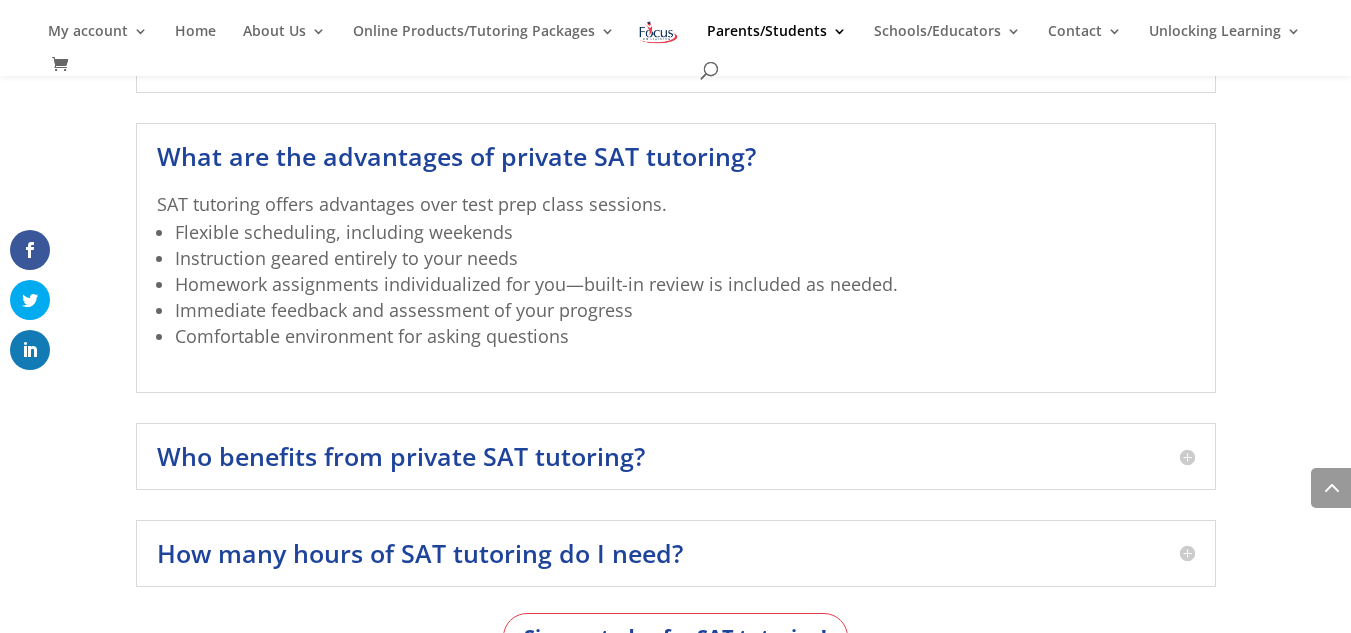 scroll, scrollTop: 2599, scrollLeft: 0, axis: vertical 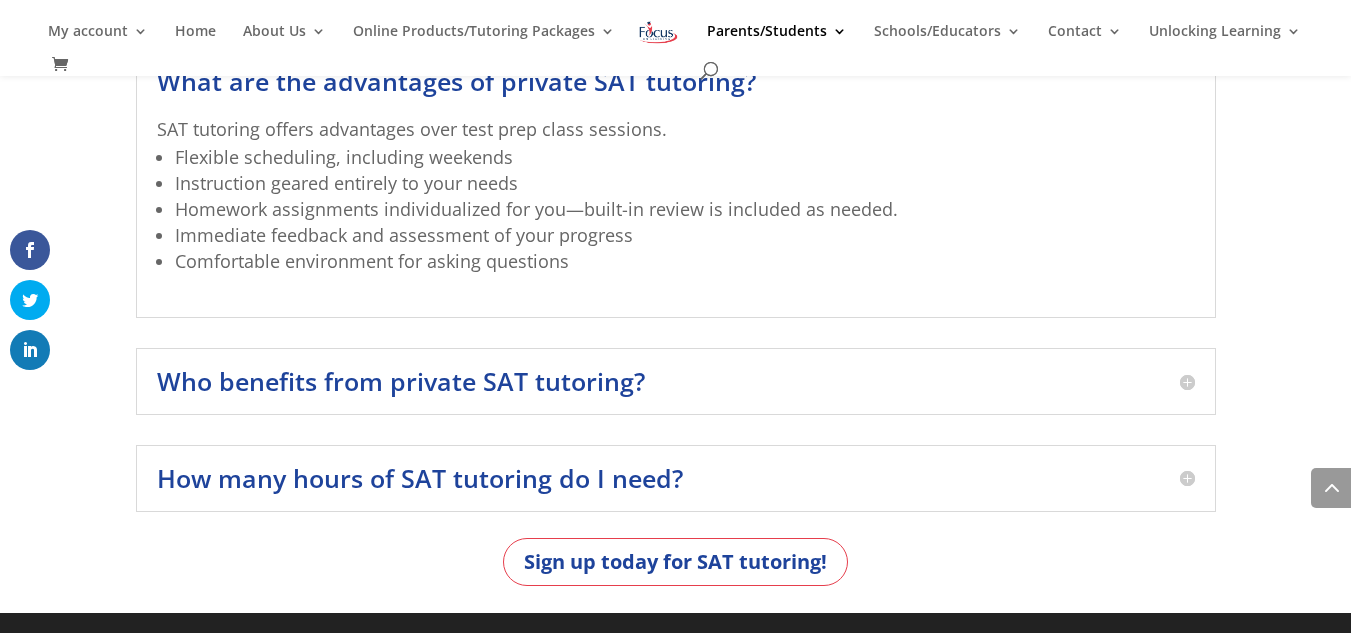 drag, startPoint x: 911, startPoint y: 334, endPoint x: 948, endPoint y: 316, distance: 41.14608 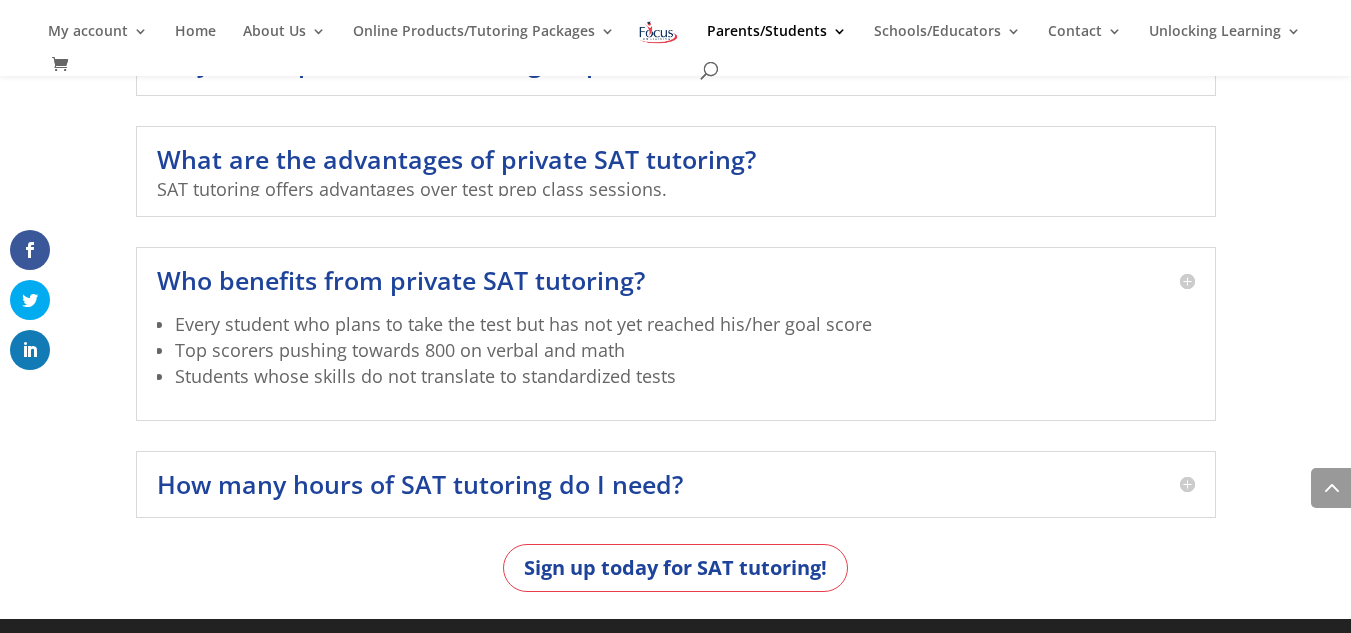 scroll, scrollTop: 2594, scrollLeft: 0, axis: vertical 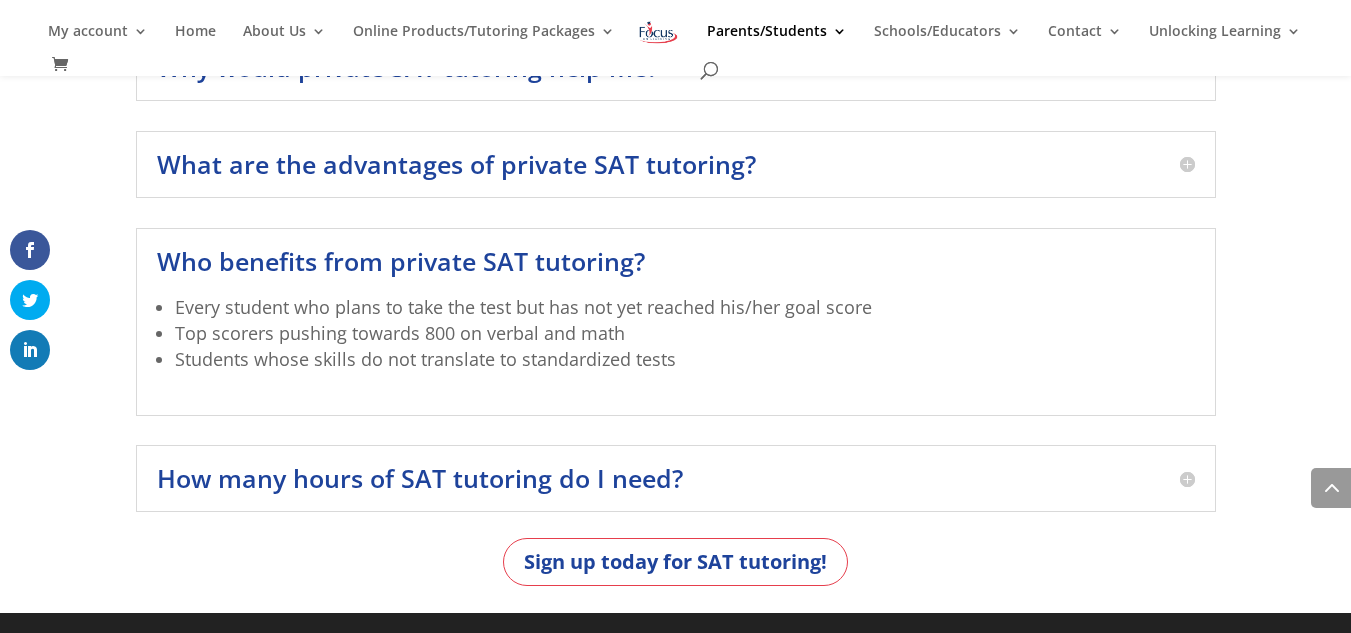 click on "How many hours of SAT tutoring do I need?" at bounding box center (676, 478) 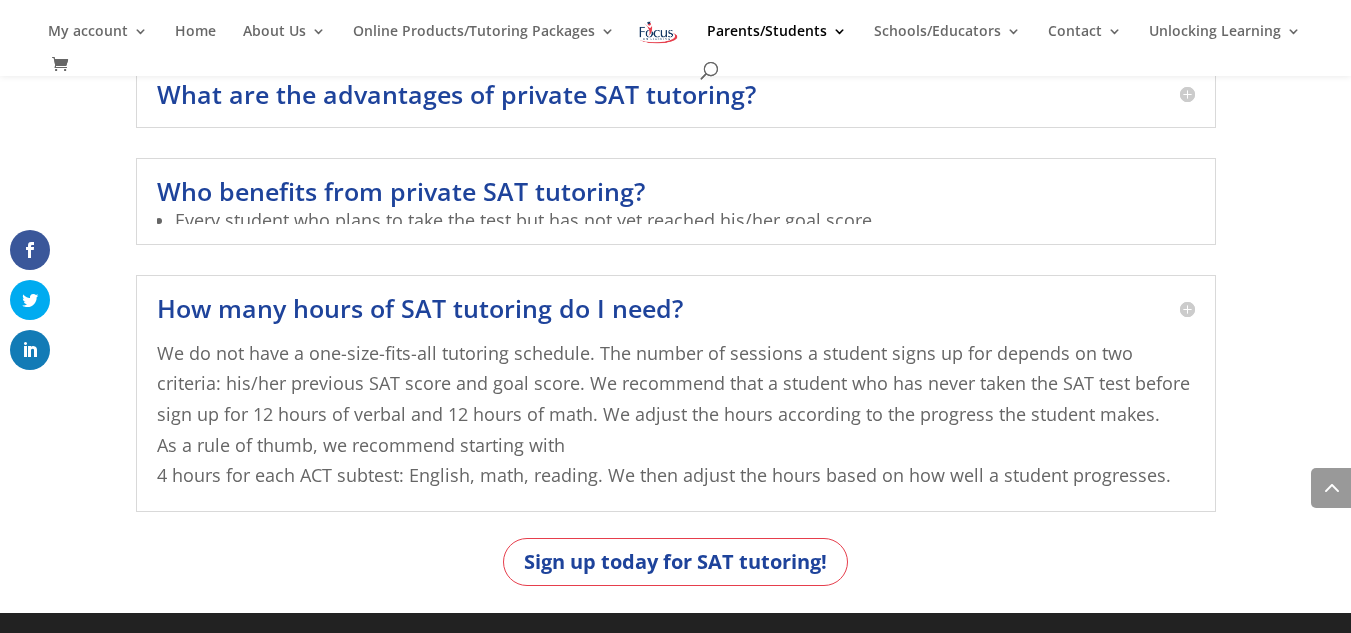 scroll, scrollTop: 2677, scrollLeft: 0, axis: vertical 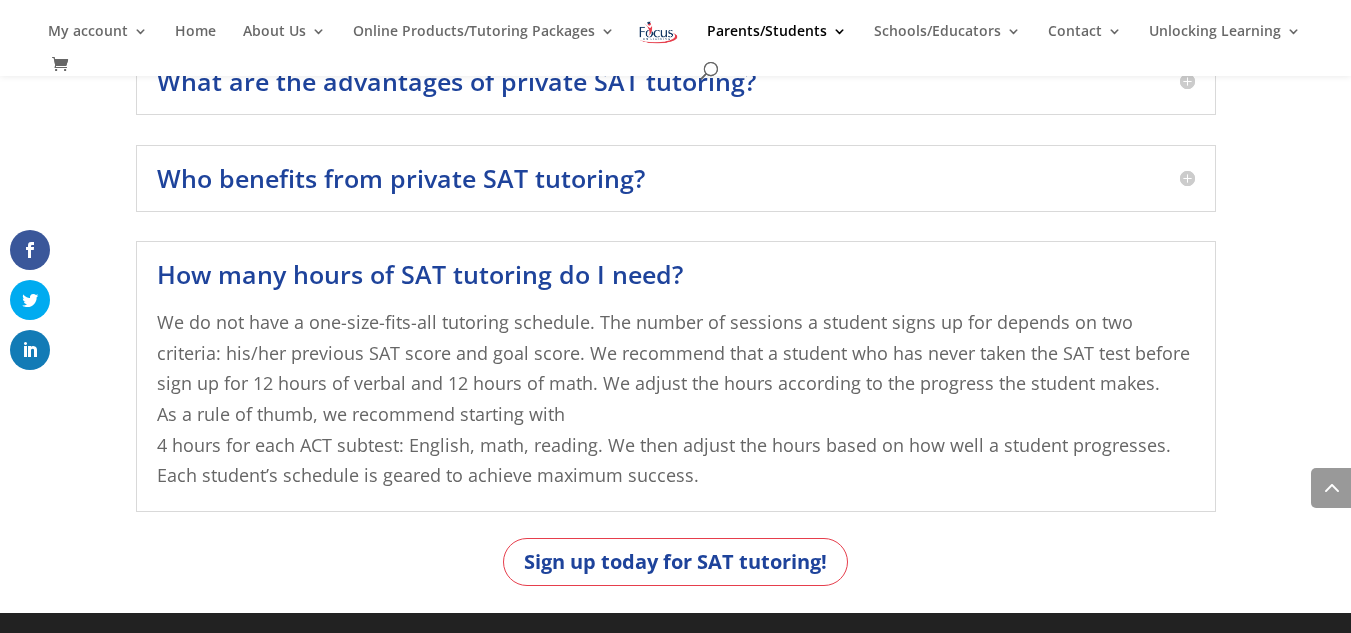 drag, startPoint x: 651, startPoint y: 339, endPoint x: 657, endPoint y: 355, distance: 17.088007 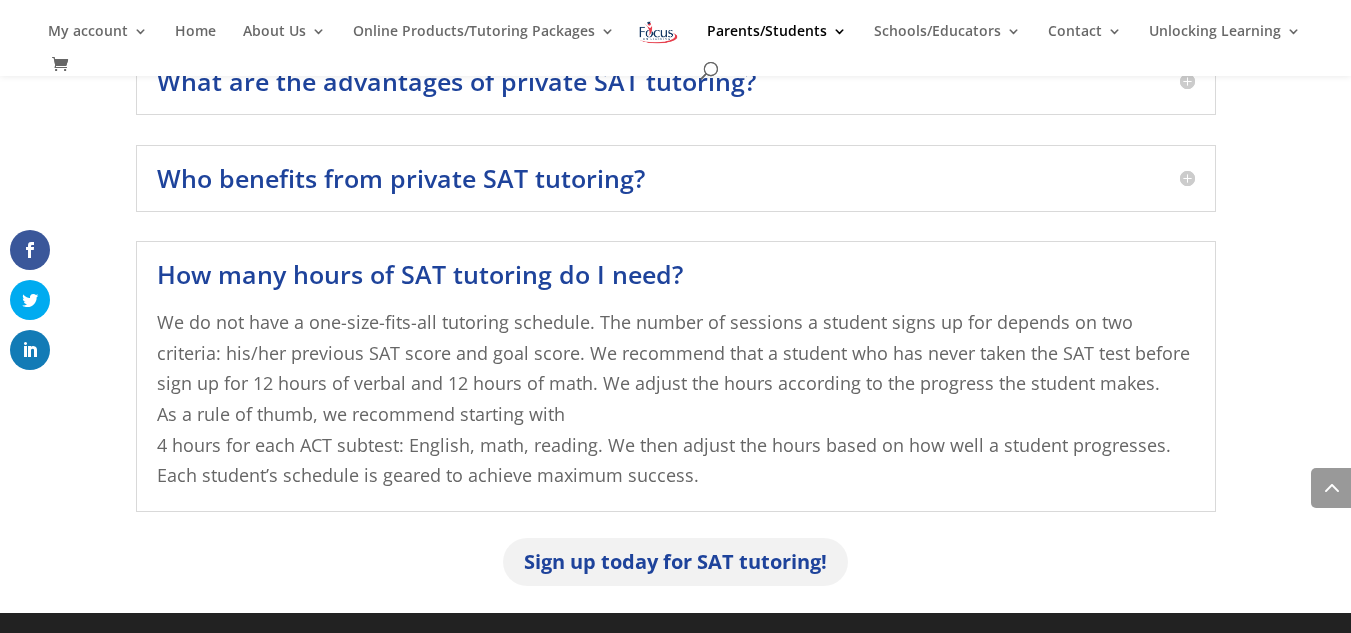 click on "Sign up today for SAT tutoring!" at bounding box center (675, 562) 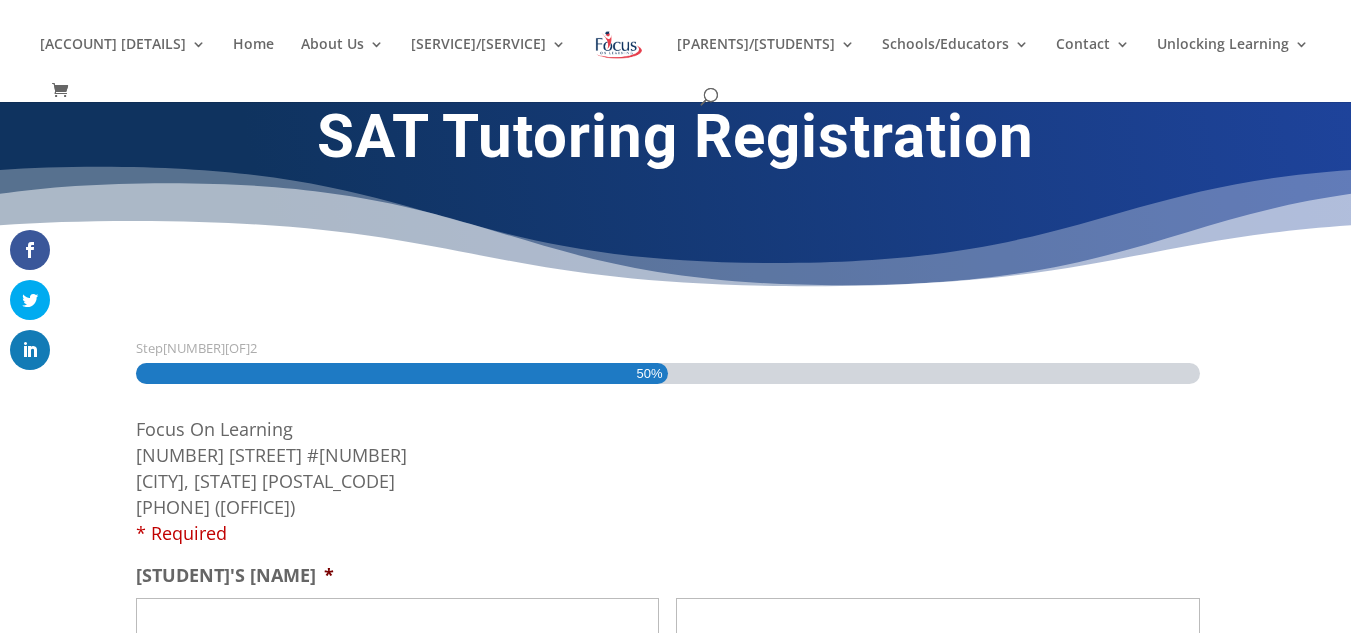scroll, scrollTop: 0, scrollLeft: 0, axis: both 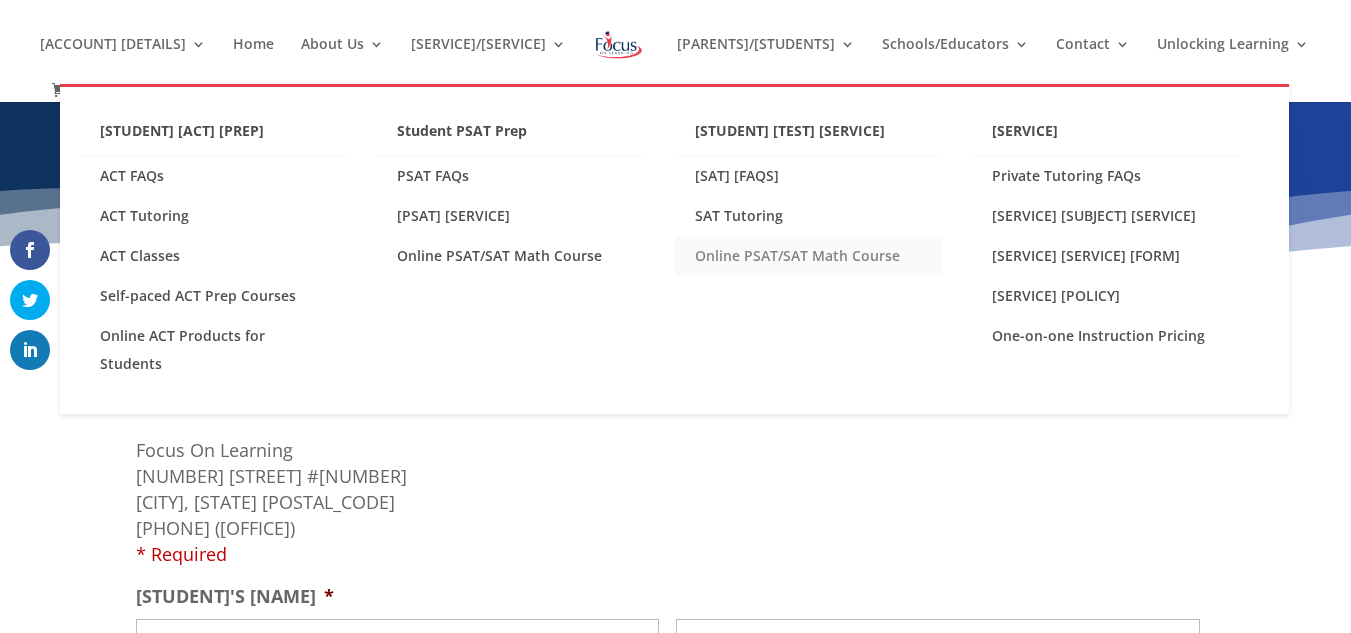 click on "Online PSAT/SAT Math Course" at bounding box center (809, 256) 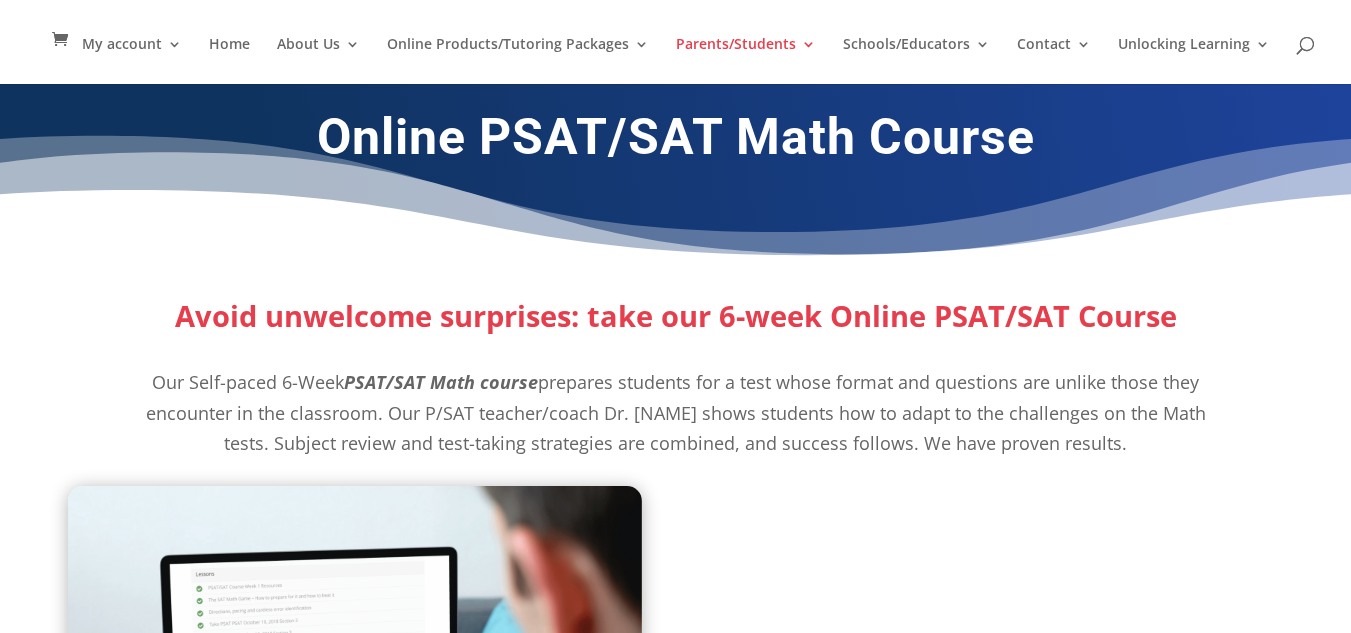 scroll, scrollTop: 0, scrollLeft: 0, axis: both 